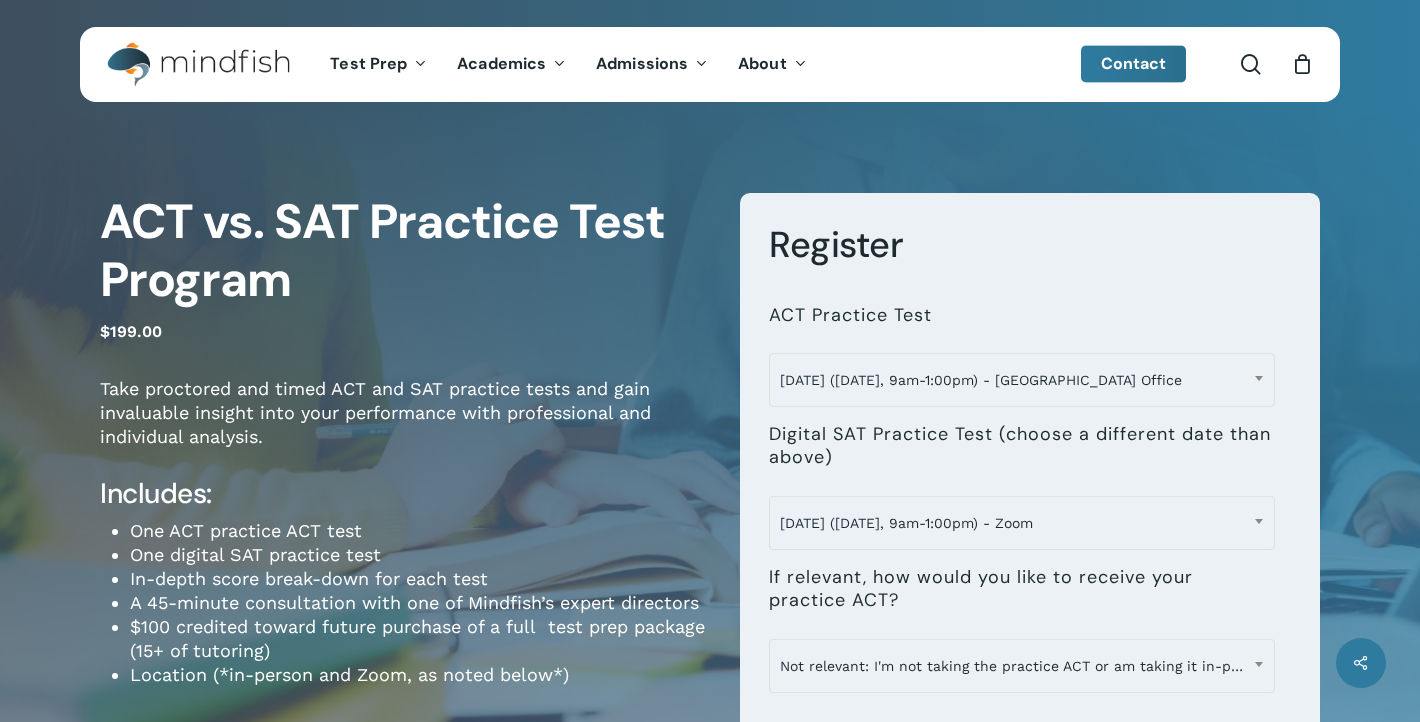 select on "**********" 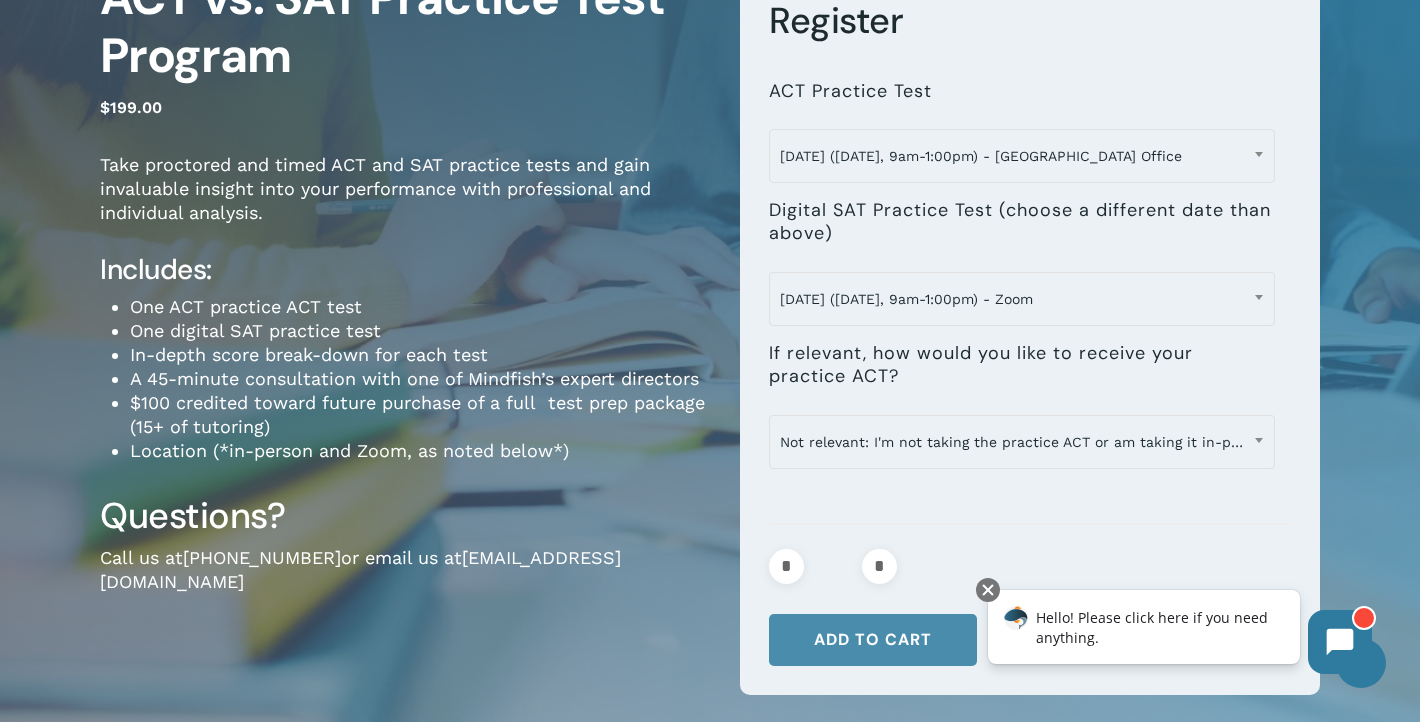 scroll, scrollTop: 0, scrollLeft: 0, axis: both 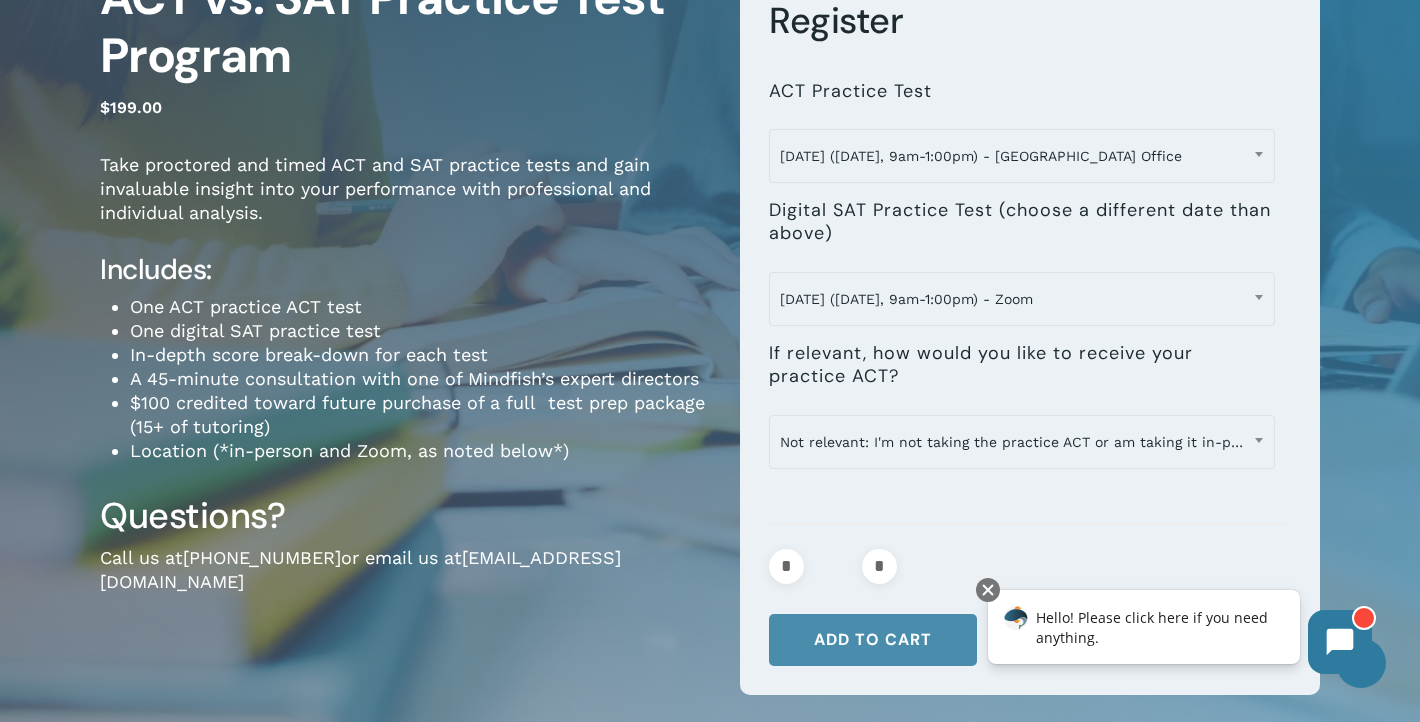 click on "Add to cart" at bounding box center (873, 640) 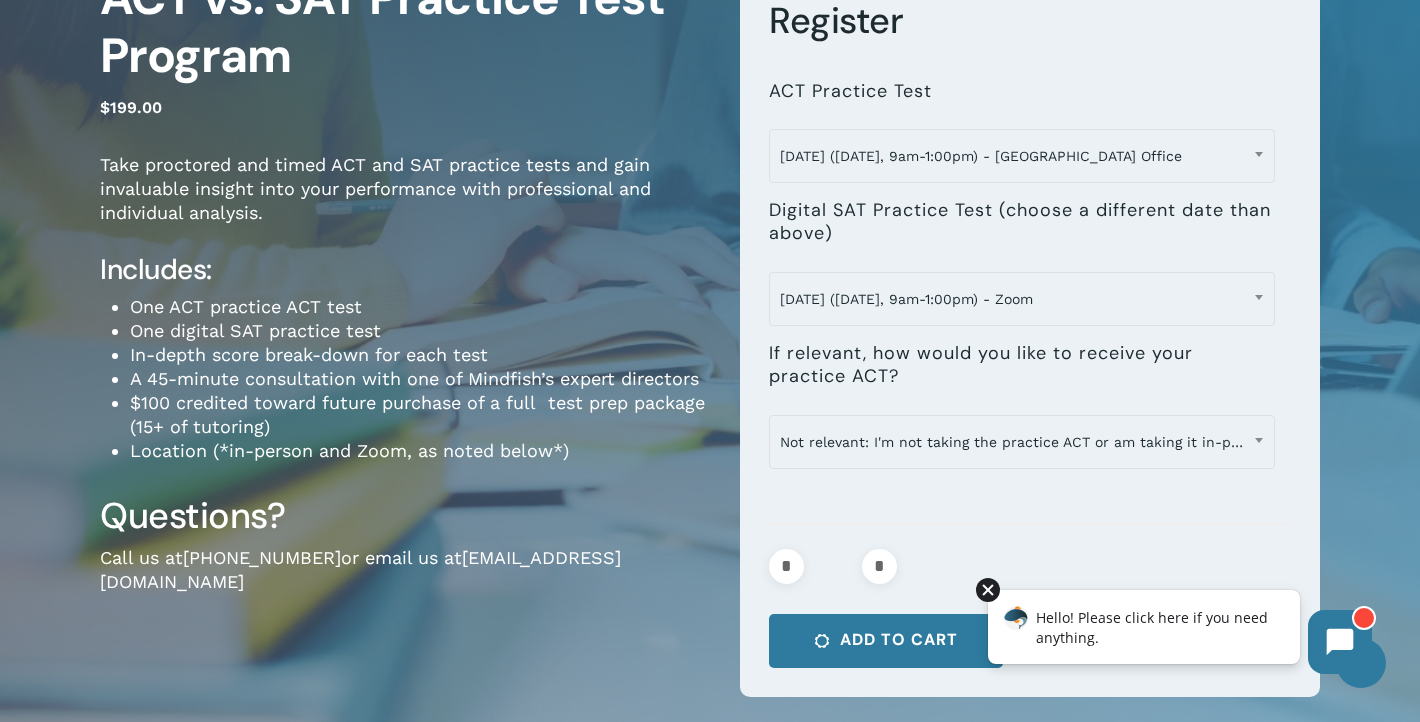 click at bounding box center [988, 590] 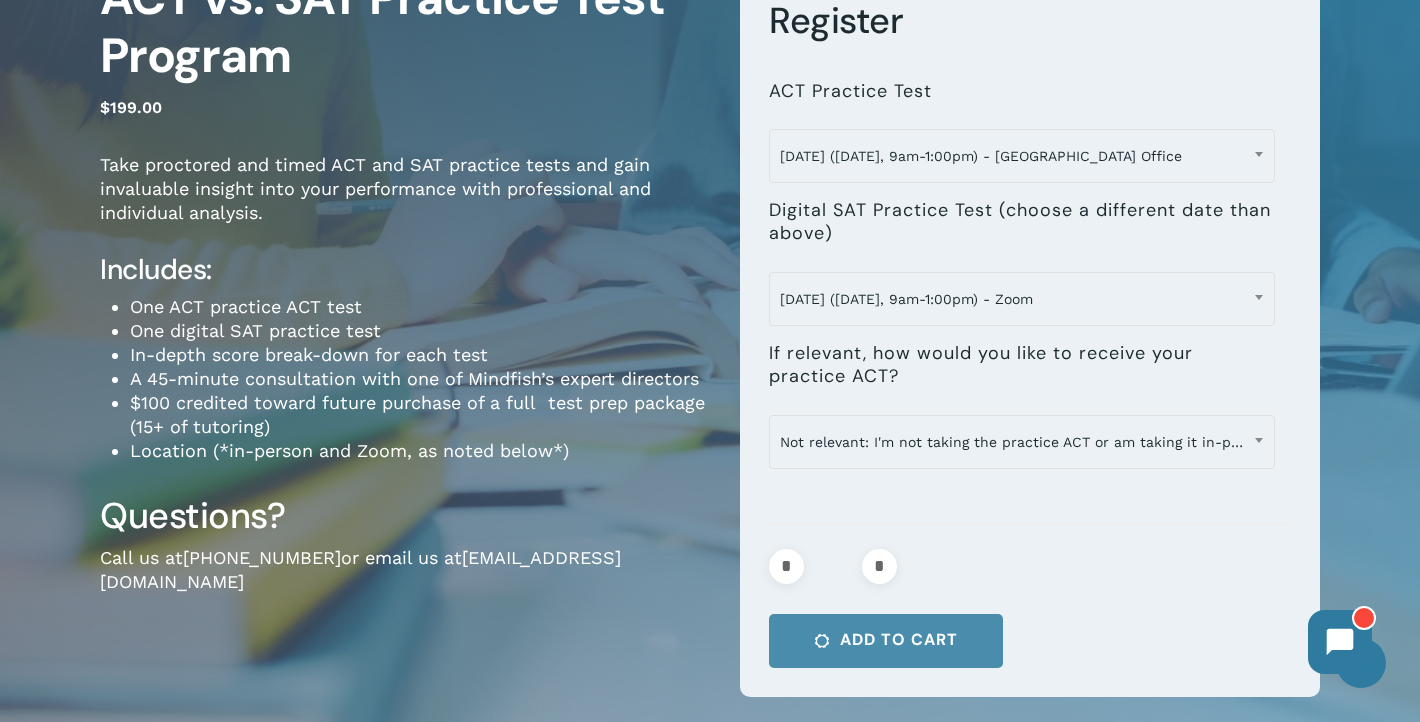 click on "Add to cart" at bounding box center [886, 641] 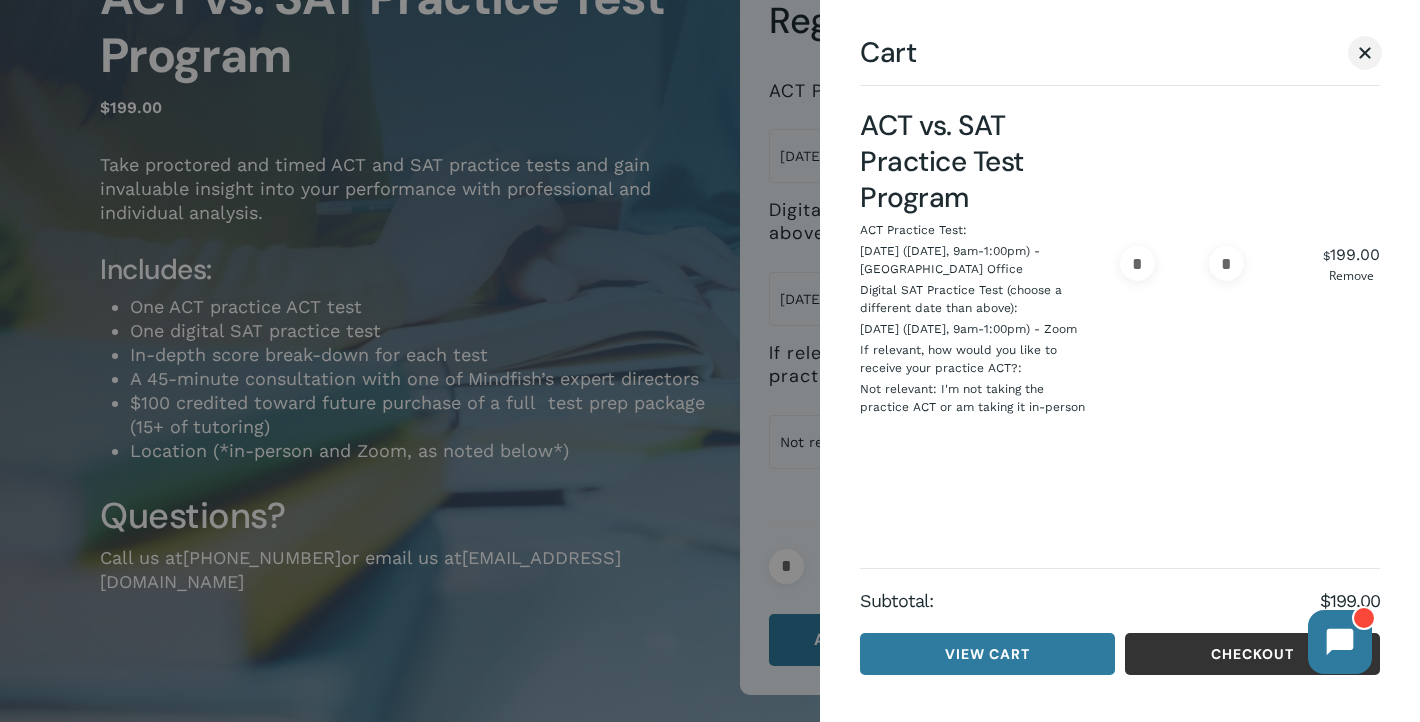 click on "Checkout" at bounding box center [1252, 654] 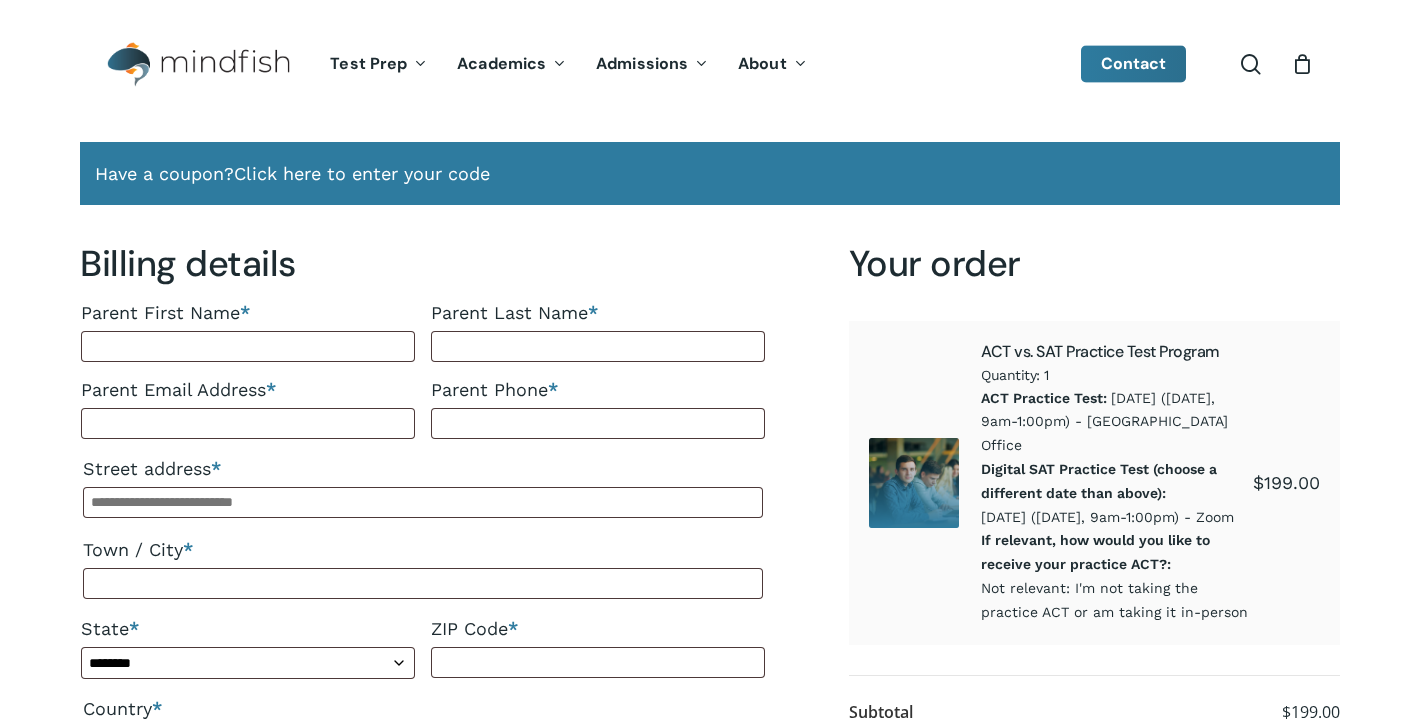 scroll, scrollTop: 0, scrollLeft: 0, axis: both 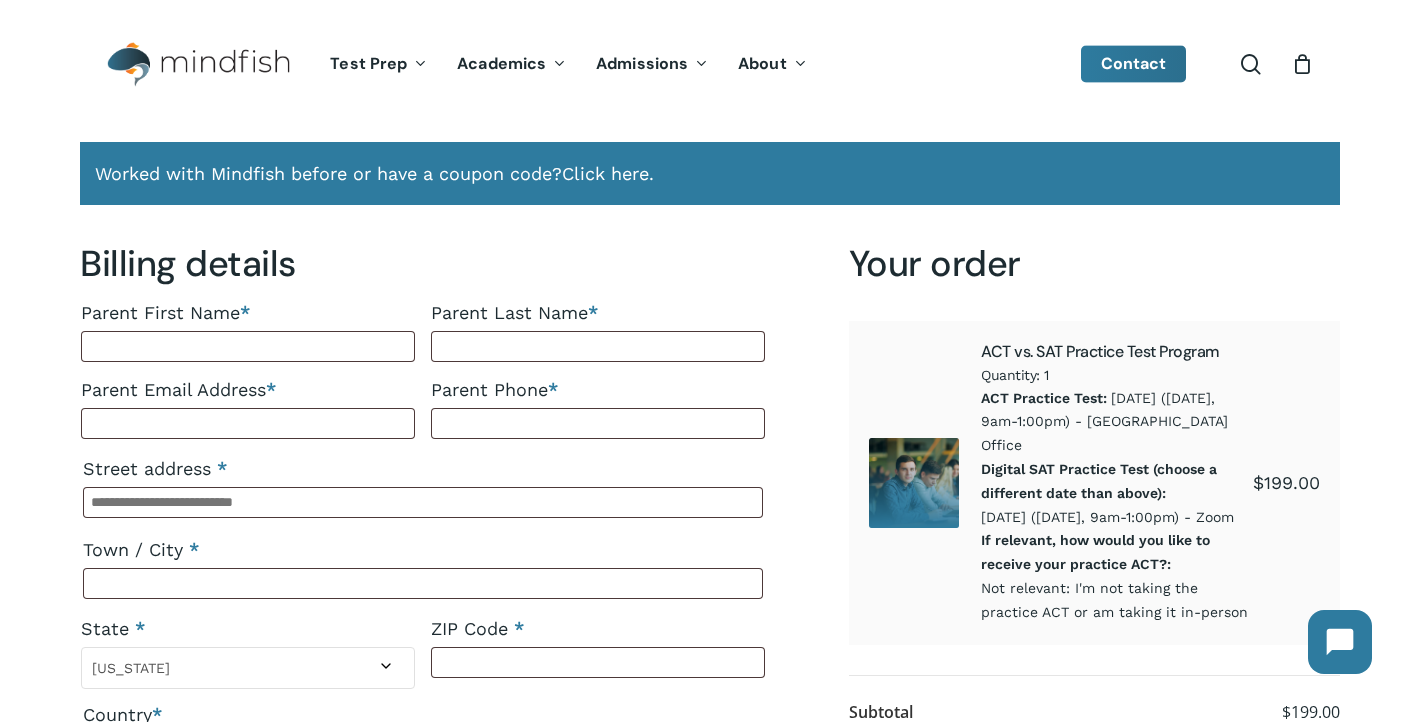 select on "**" 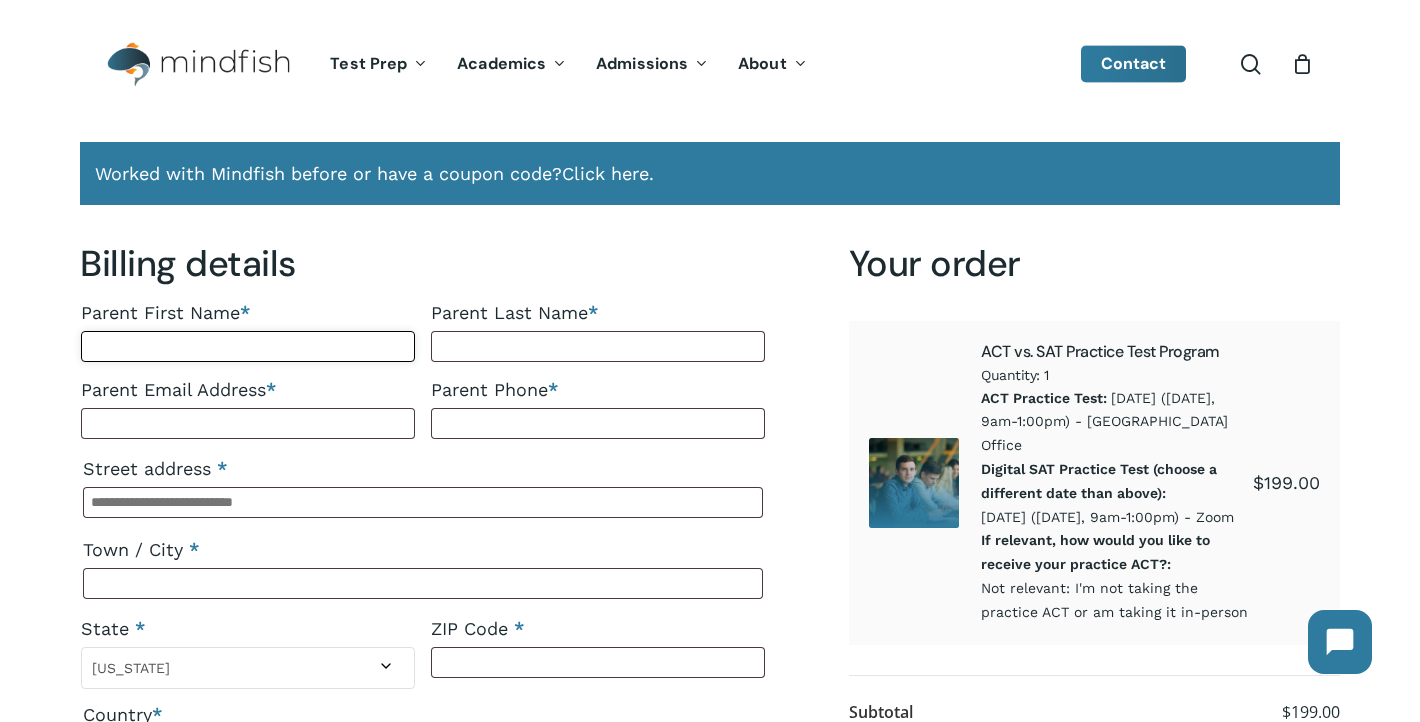click on "Parent First Name  *" at bounding box center (248, 346) 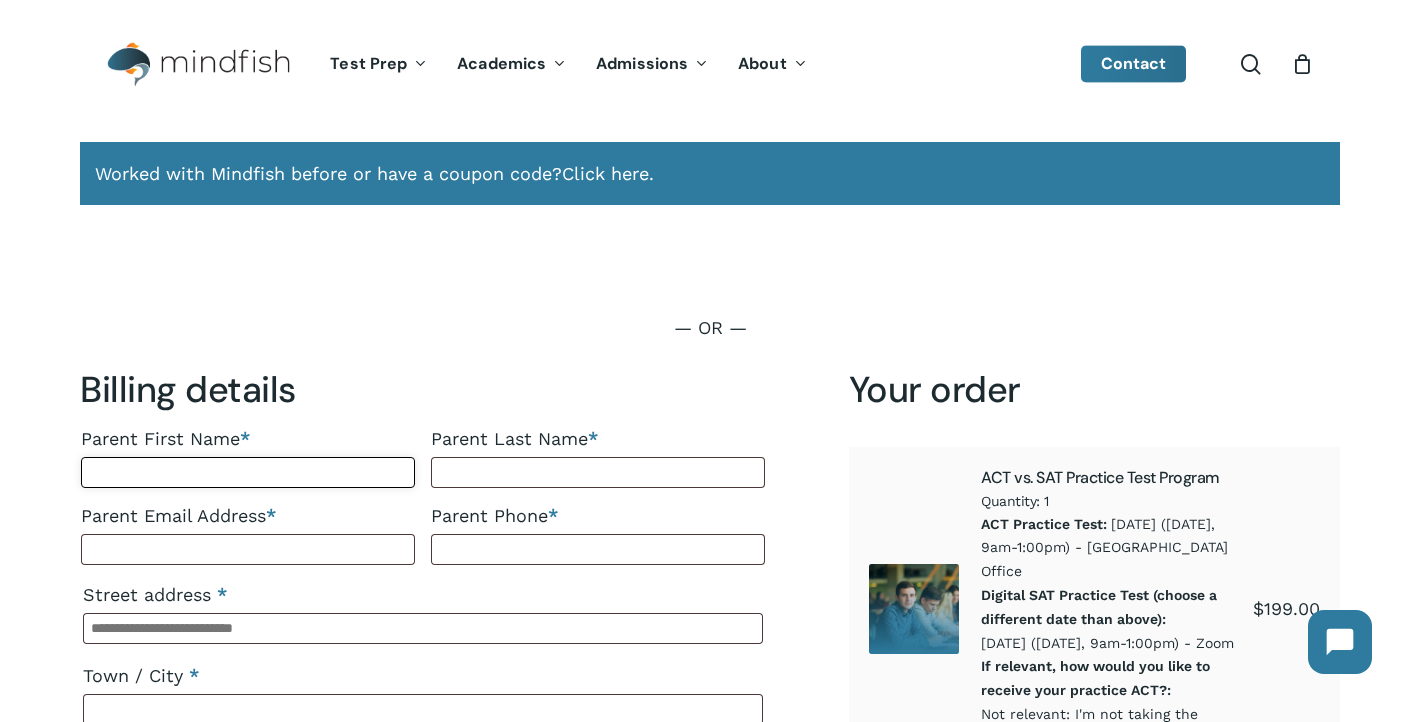 click on "Parent First Name  *" at bounding box center [248, 472] 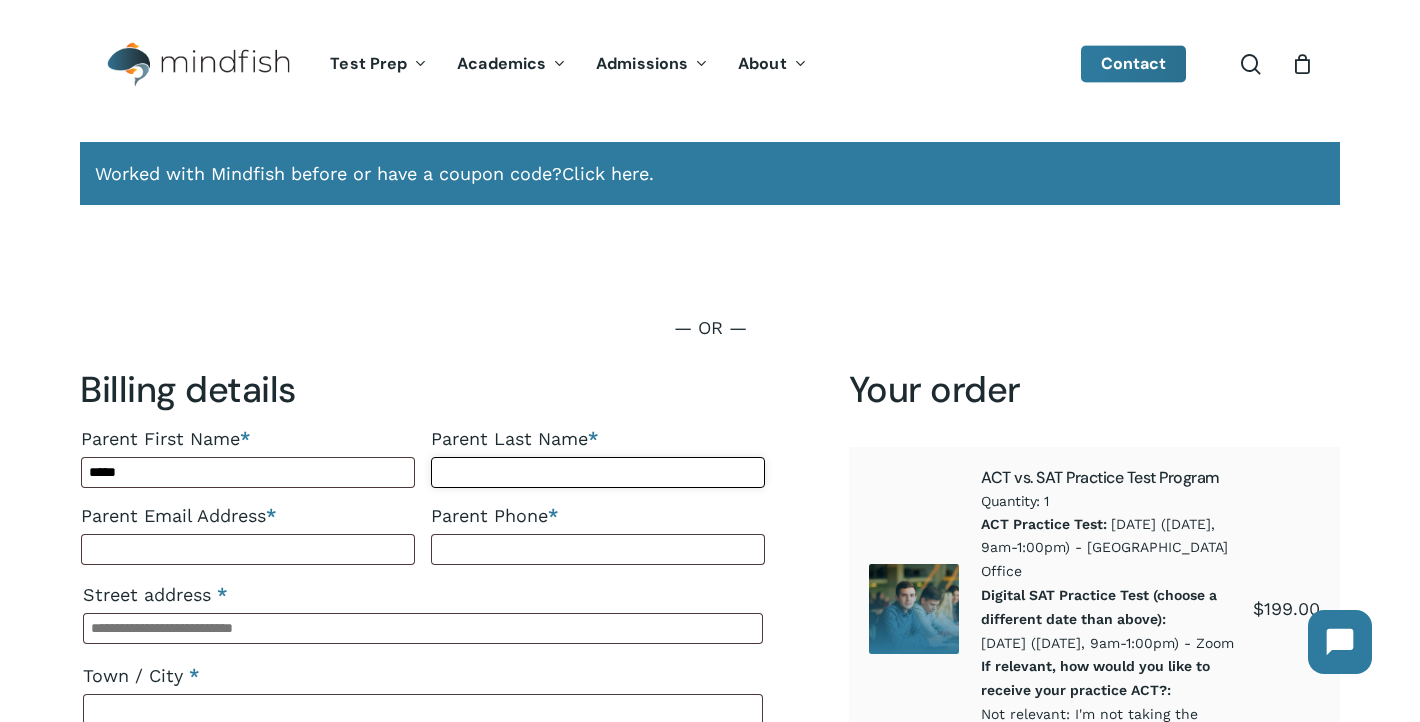 type on "*******" 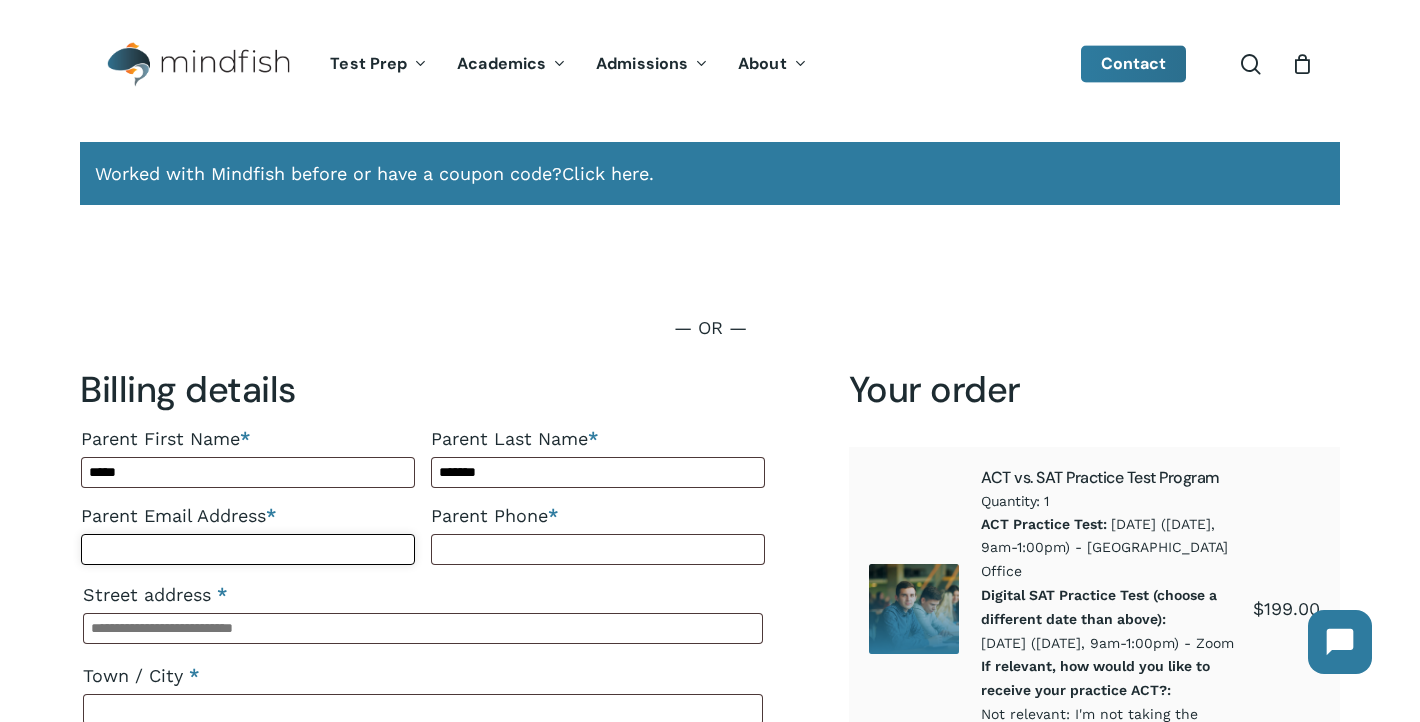 type on "**********" 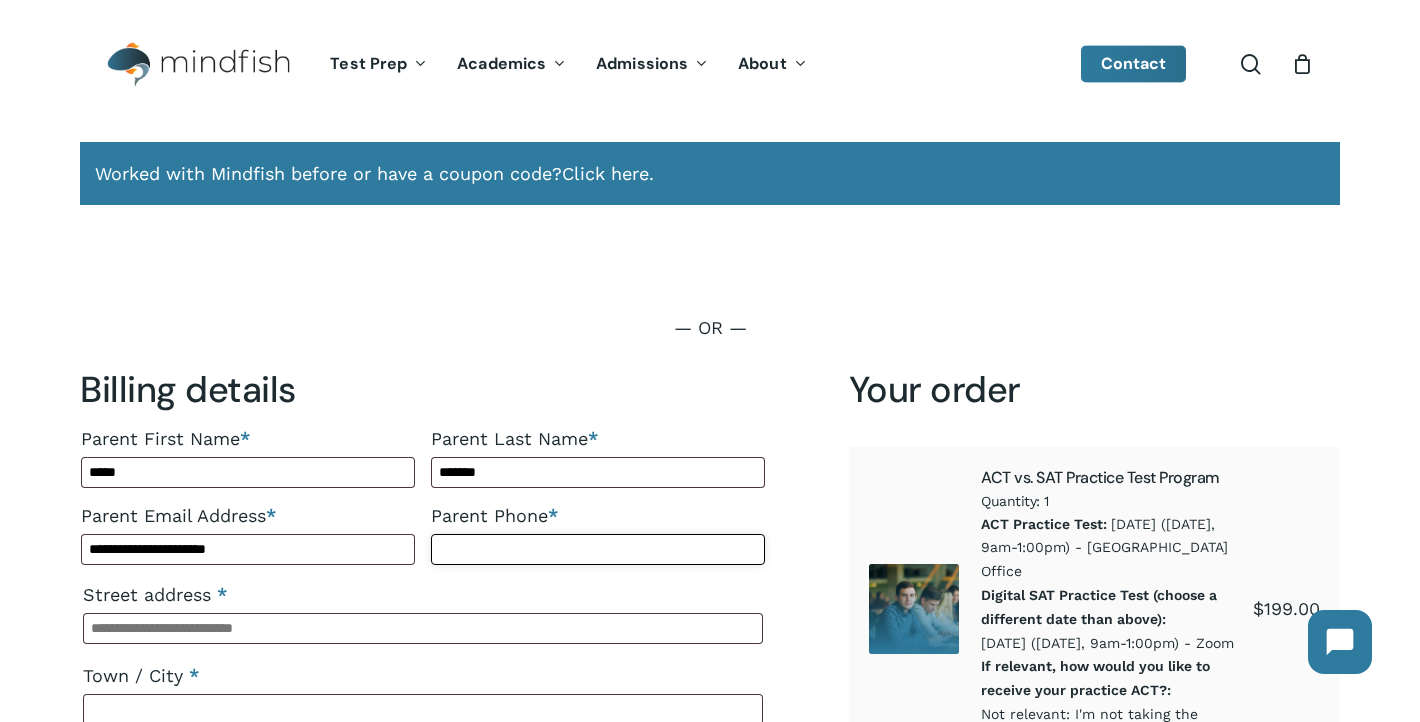 type on "**********" 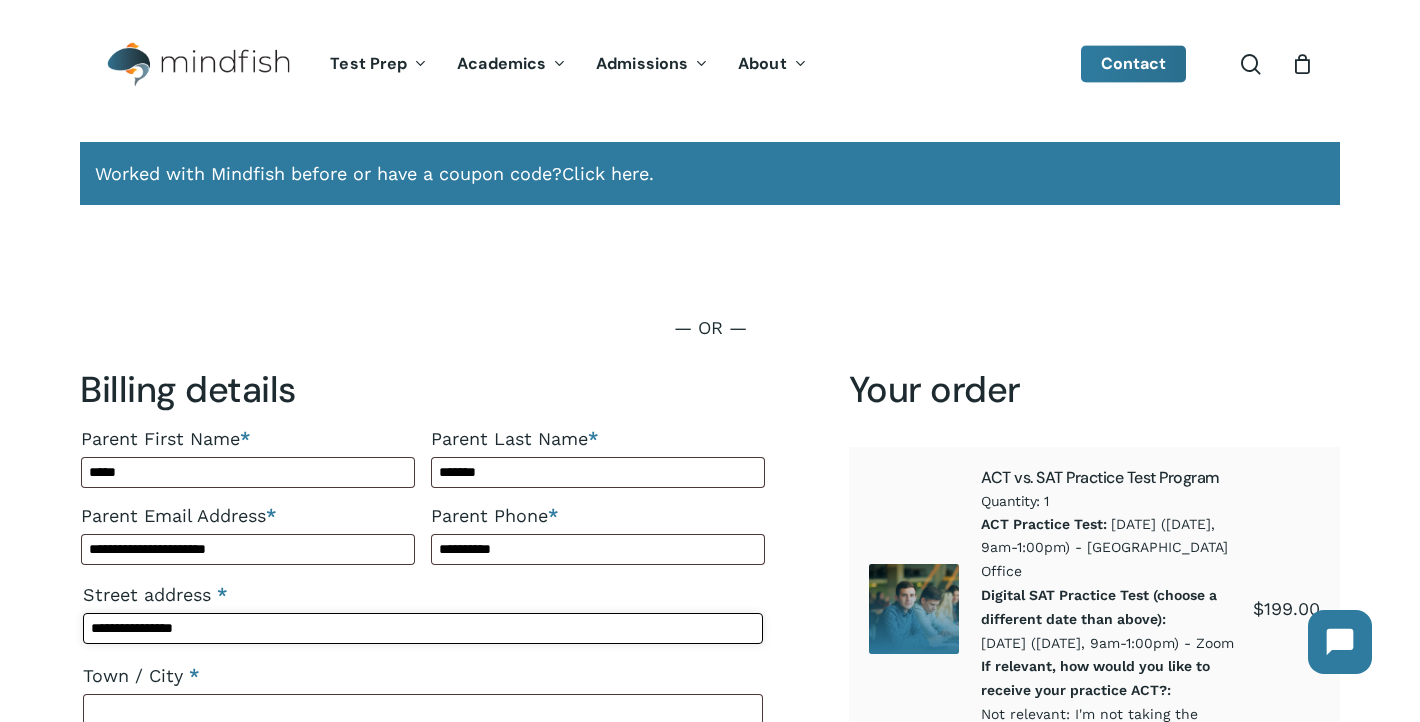 type on "*******" 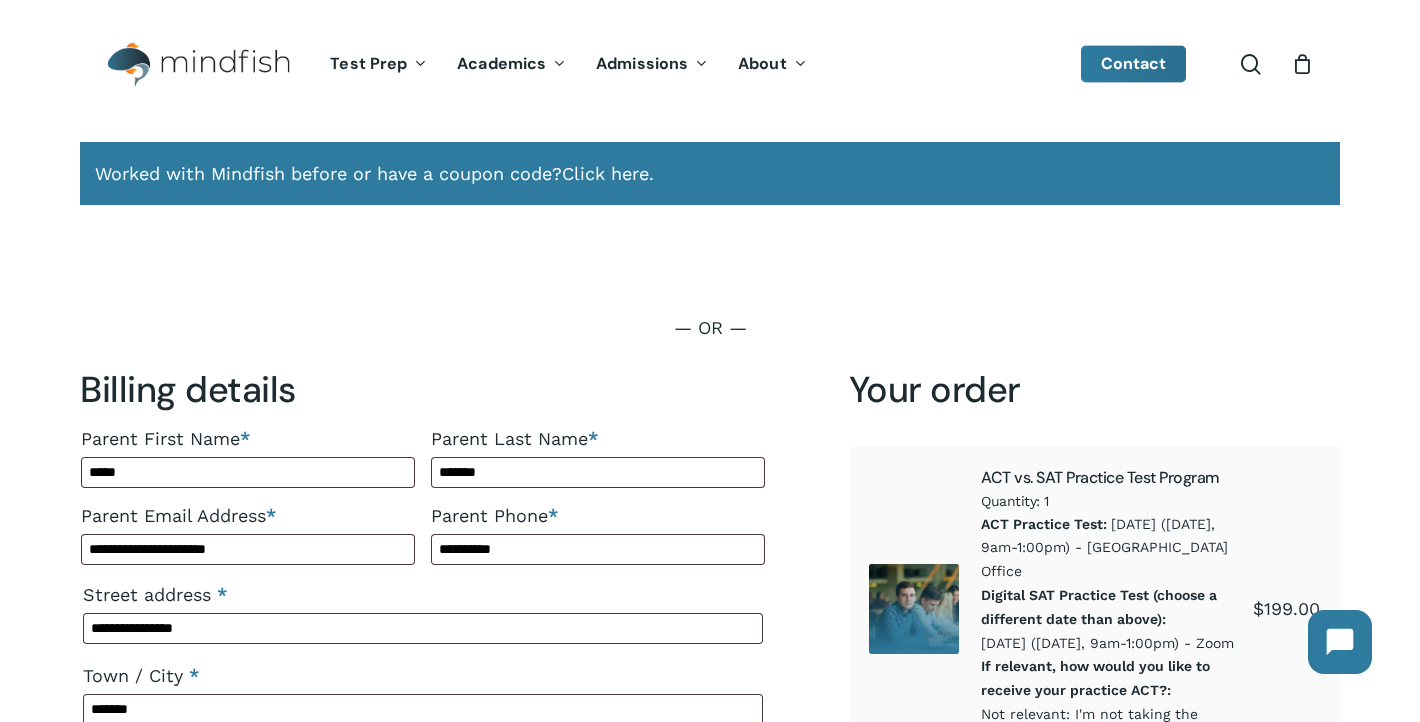 type on "*****" 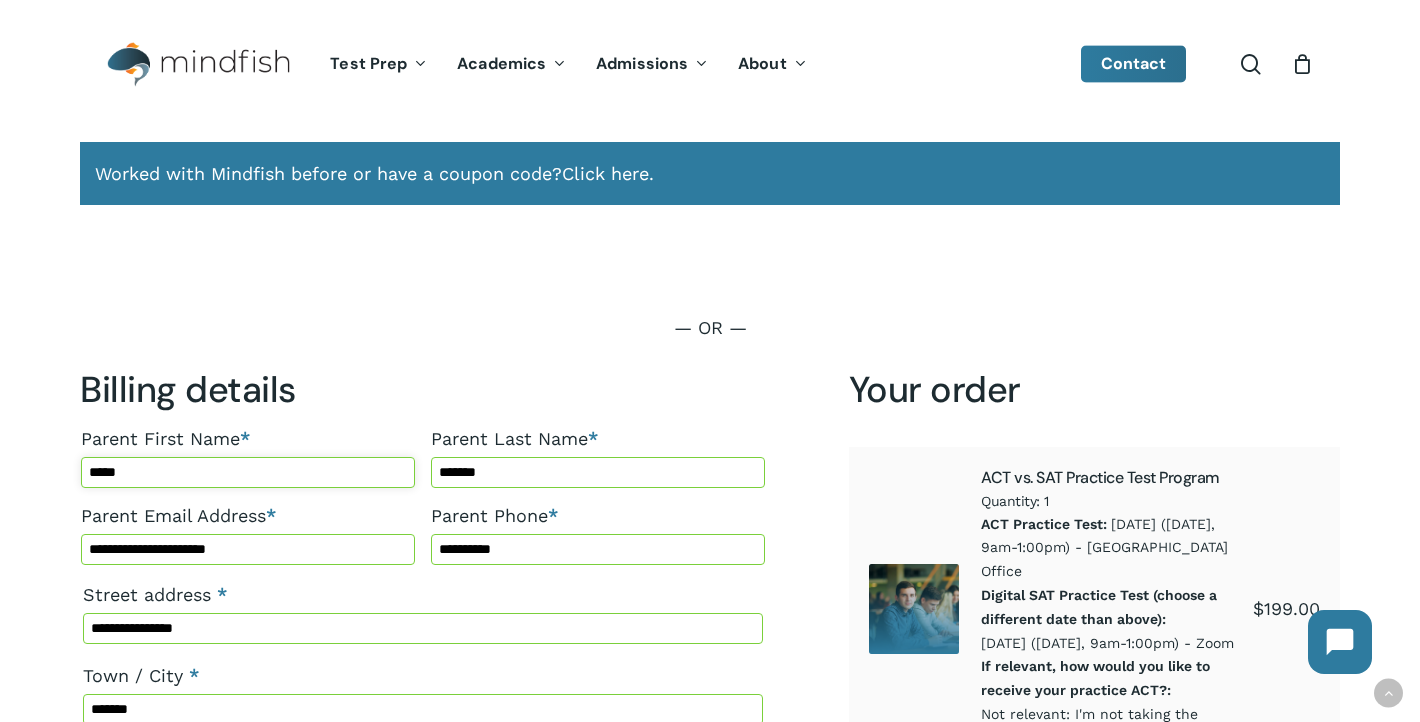 scroll, scrollTop: 439, scrollLeft: 0, axis: vertical 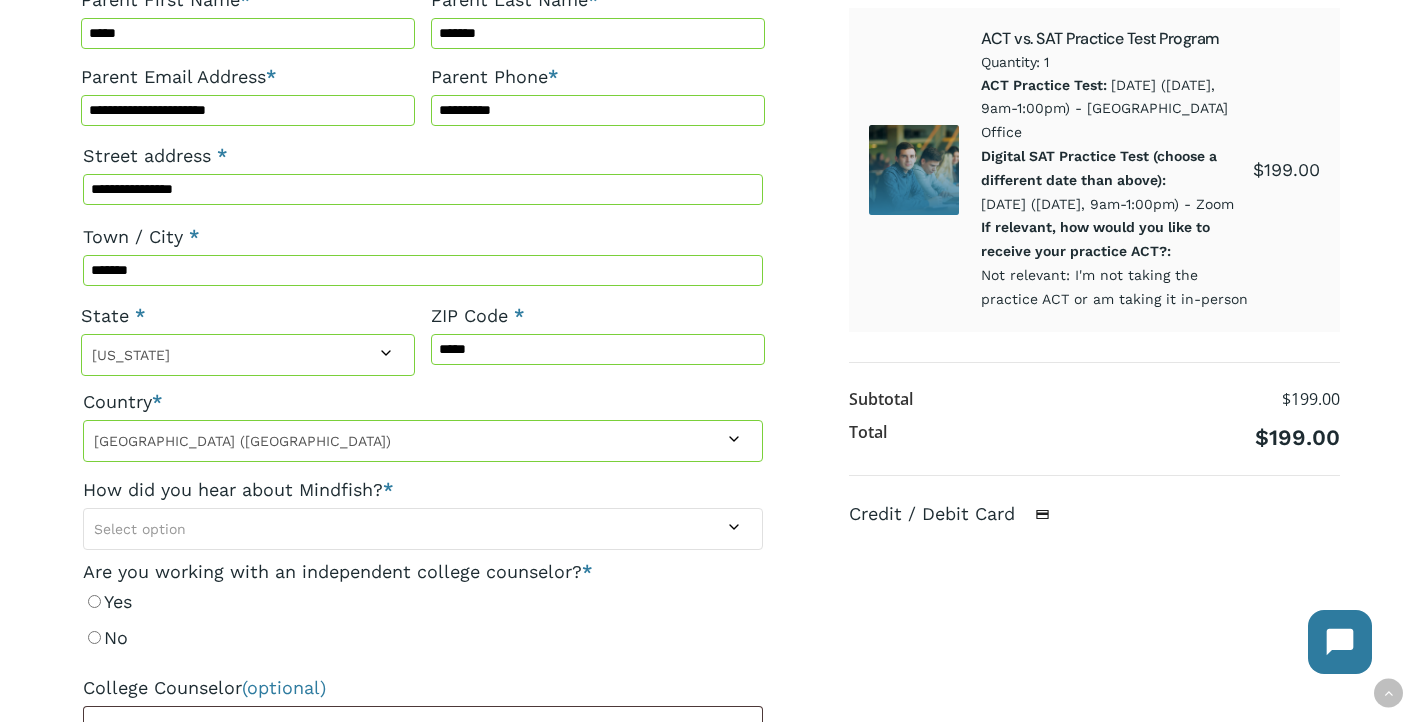 click on "**********" at bounding box center [710, 767] 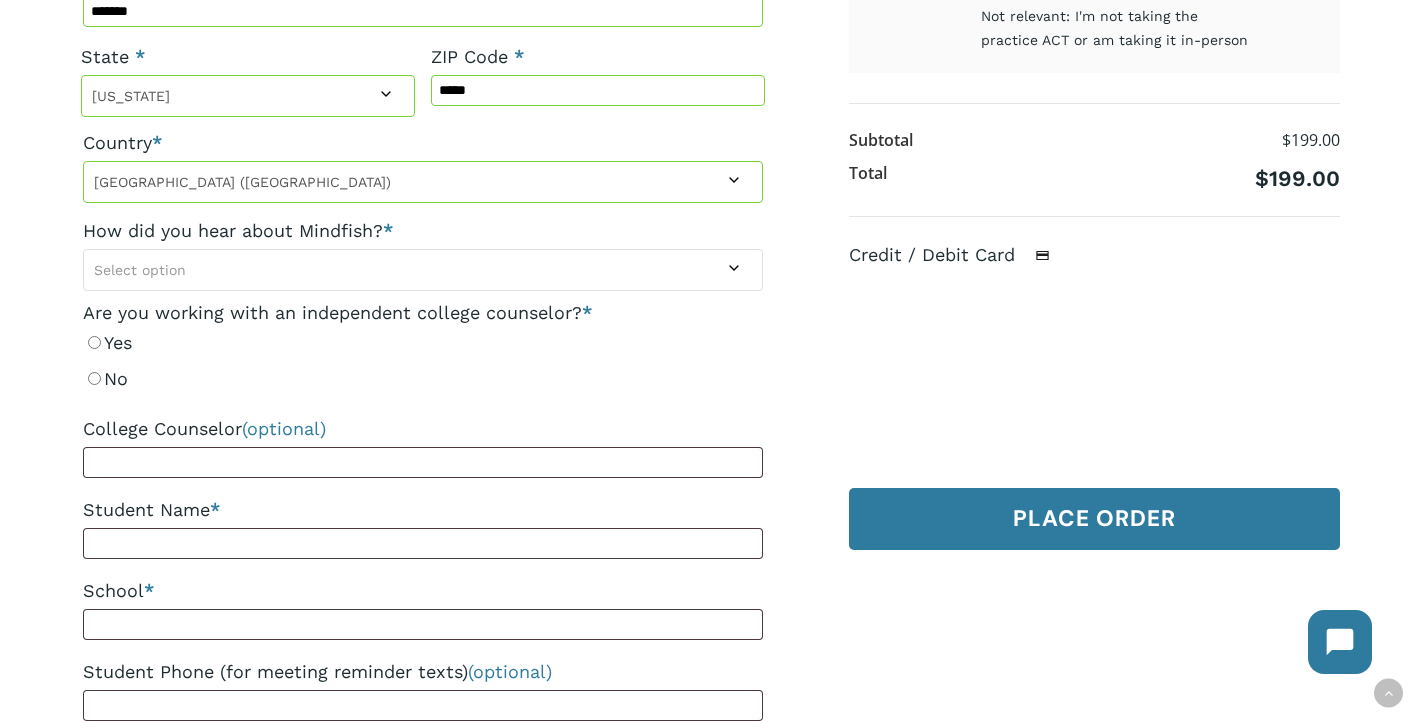 scroll, scrollTop: 719, scrollLeft: 0, axis: vertical 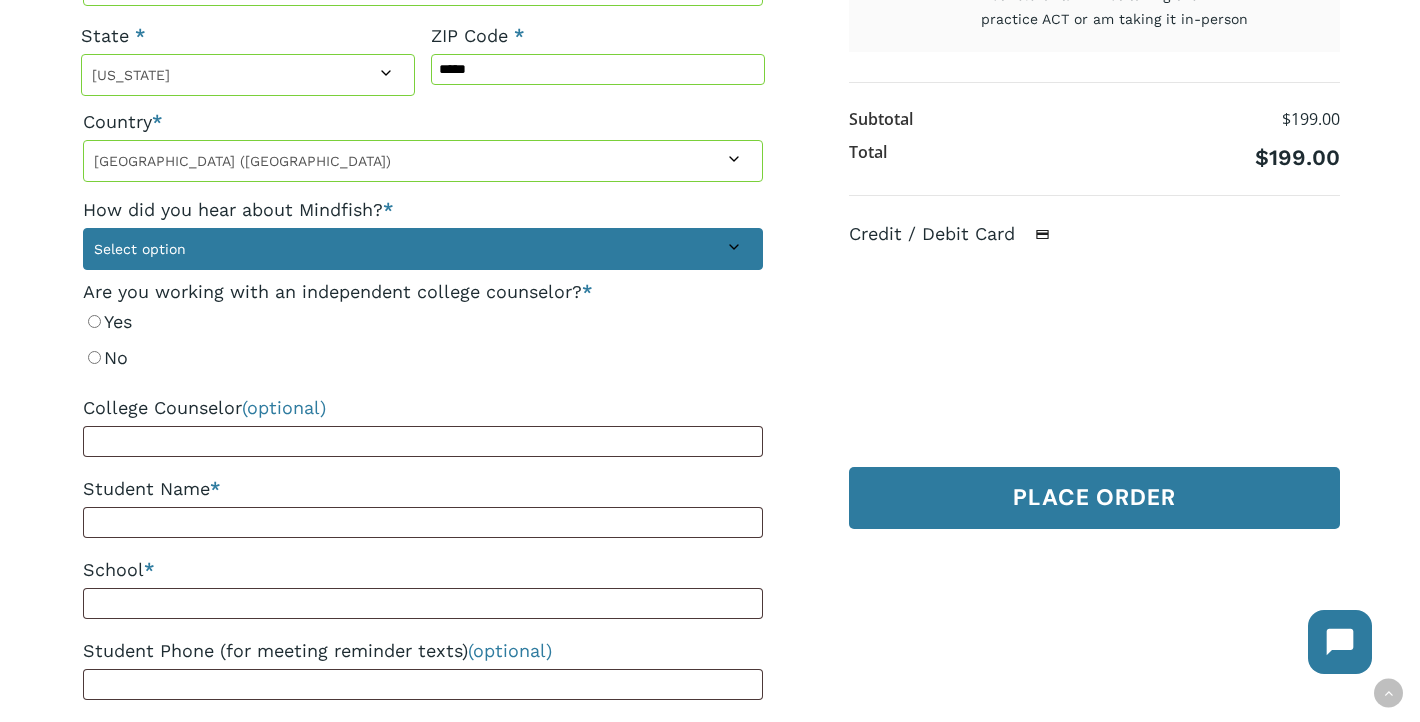click on "Skip to main content
Hit enter to search or ESC to close
Close Search
search
1
Menu
Test Prep
Test Prep
Test Prep Tutoring
Practice Test Program
ACT/SAT/PSAT Tutoring
Score Peak Tutoring
Other Test Prep Options
SAT/ACT Prep for Neurodivergent Students
GMAT & GRE Exam Prep
LSAT Prep Tutoring
ISEE, SSAT, & HSPT Prep
Boulder SAT Prep Class (2025)
Denver Tech Center SAT Prep Class (2025)
Boise SAT Prep Class (2025)
Private School Courses
Kent Denver: 2024-2025 ACT Prep
Kent Denver: 2025 SAT Prep
Dawson School: 2024-2025 ACT Prep
Dawson School: 2025 SAT Prep" at bounding box center (710, 702) 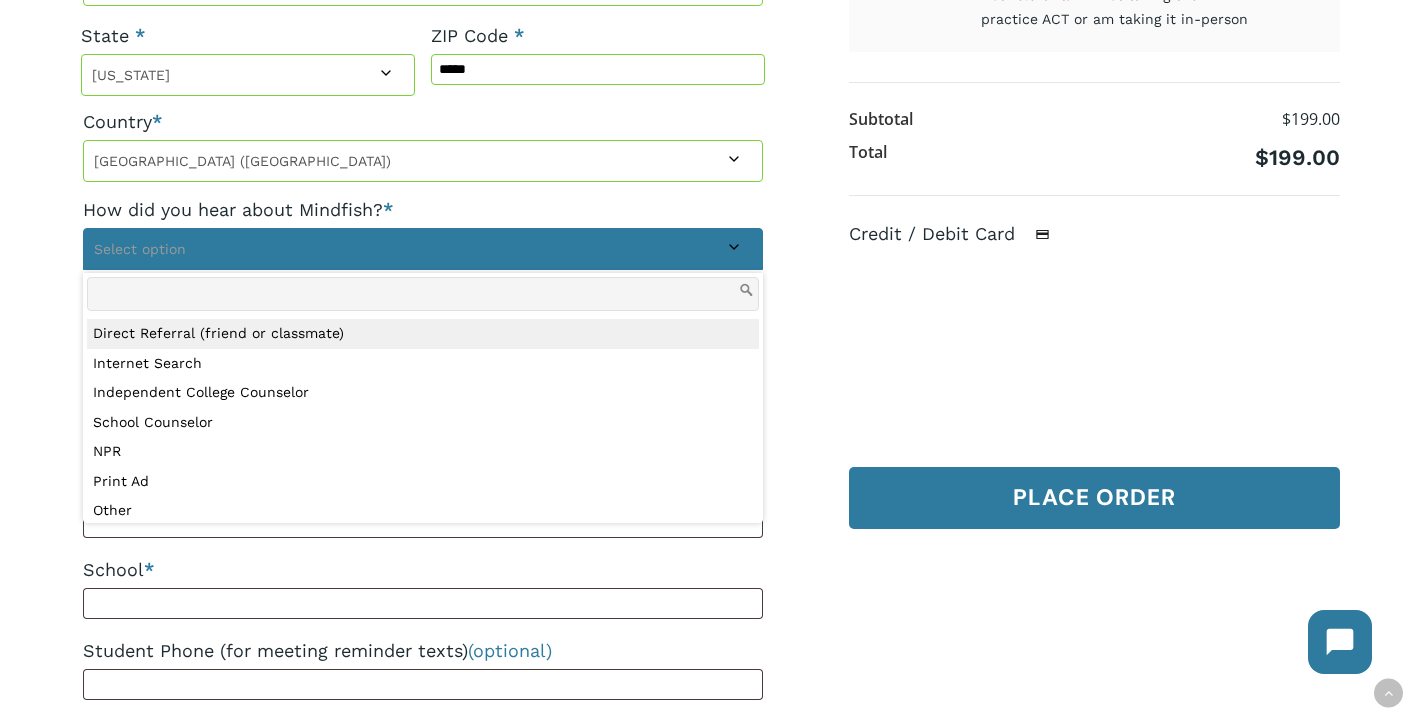 select on "**********" 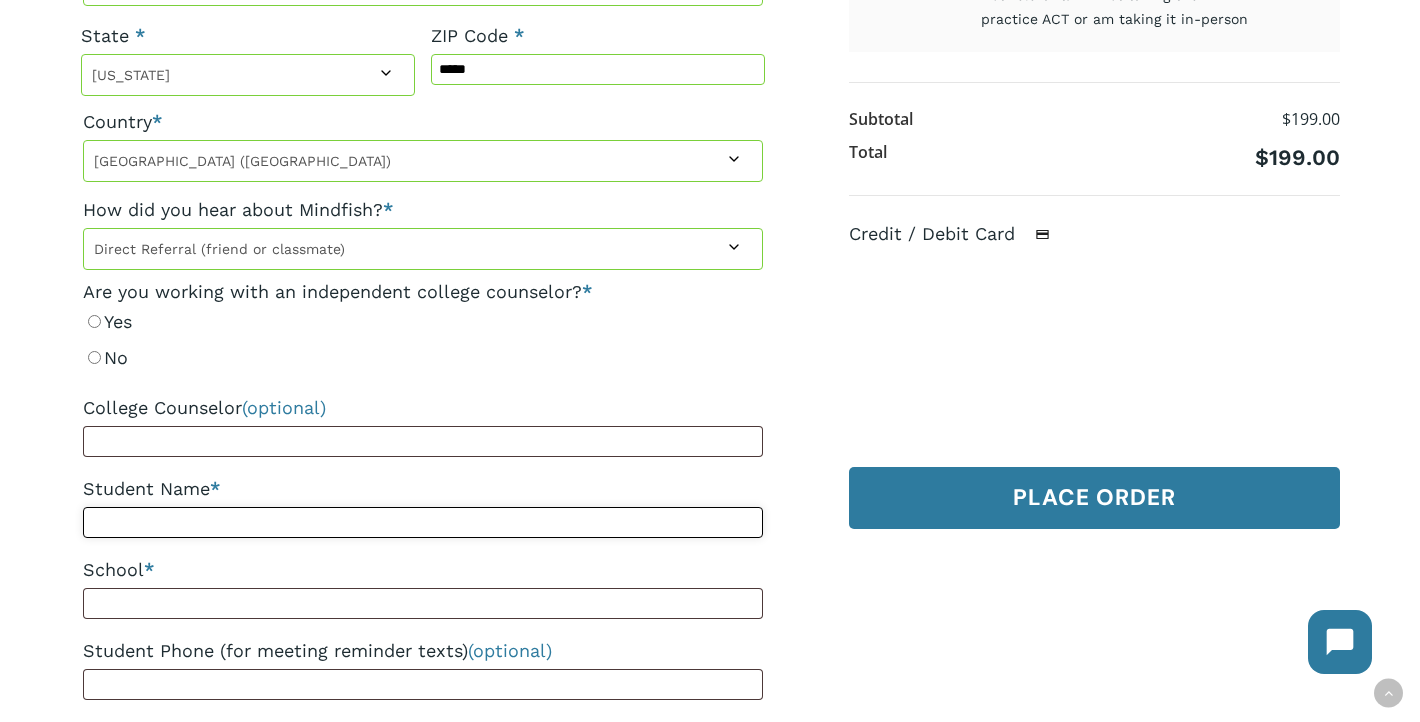 click on "Student Name  *" at bounding box center (423, 522) 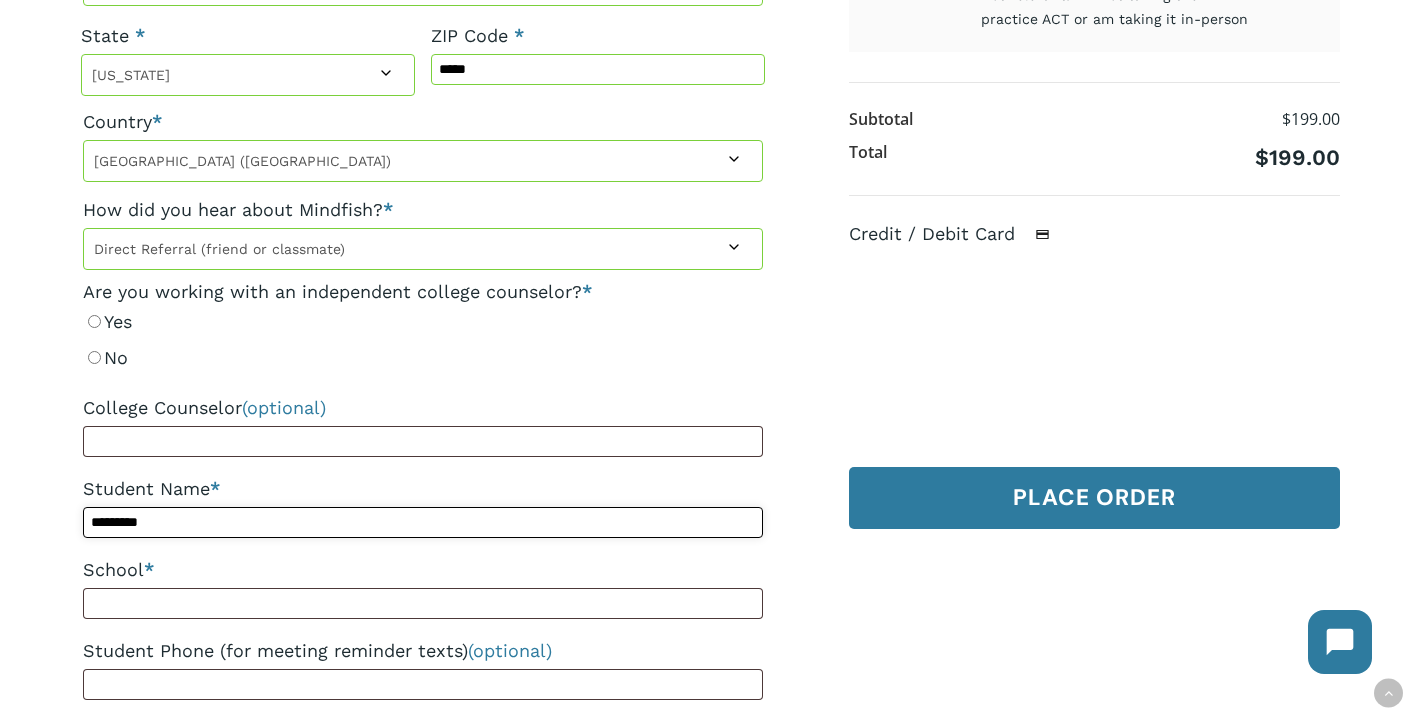 type on "*********" 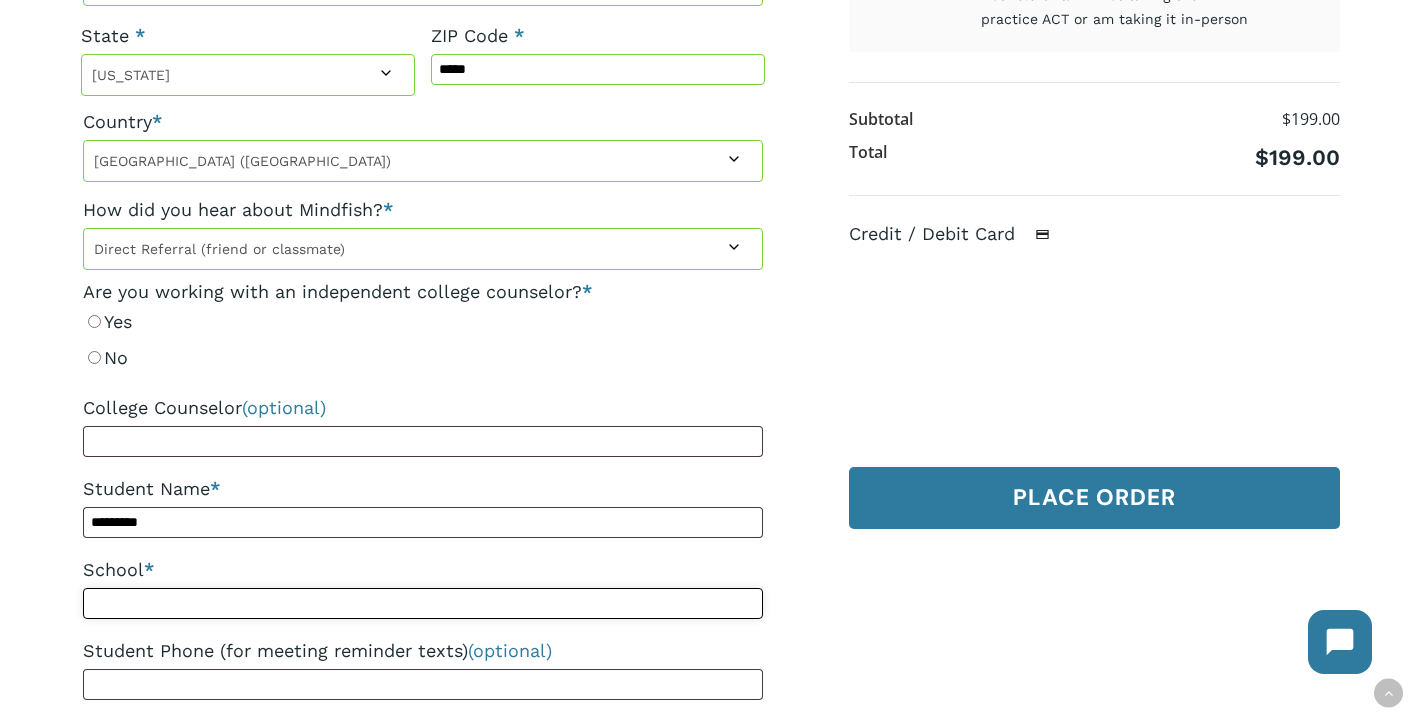 click on "School  *" at bounding box center (423, 603) 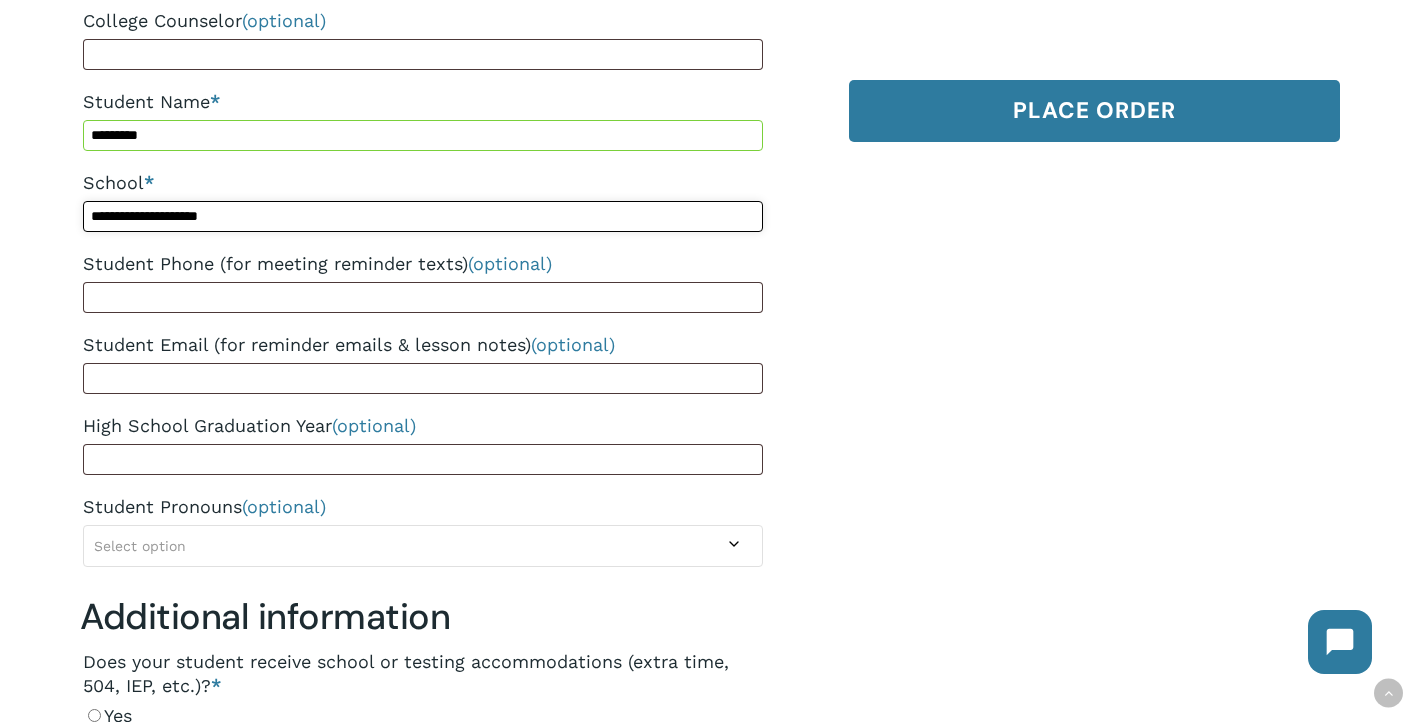 scroll, scrollTop: 1112, scrollLeft: 0, axis: vertical 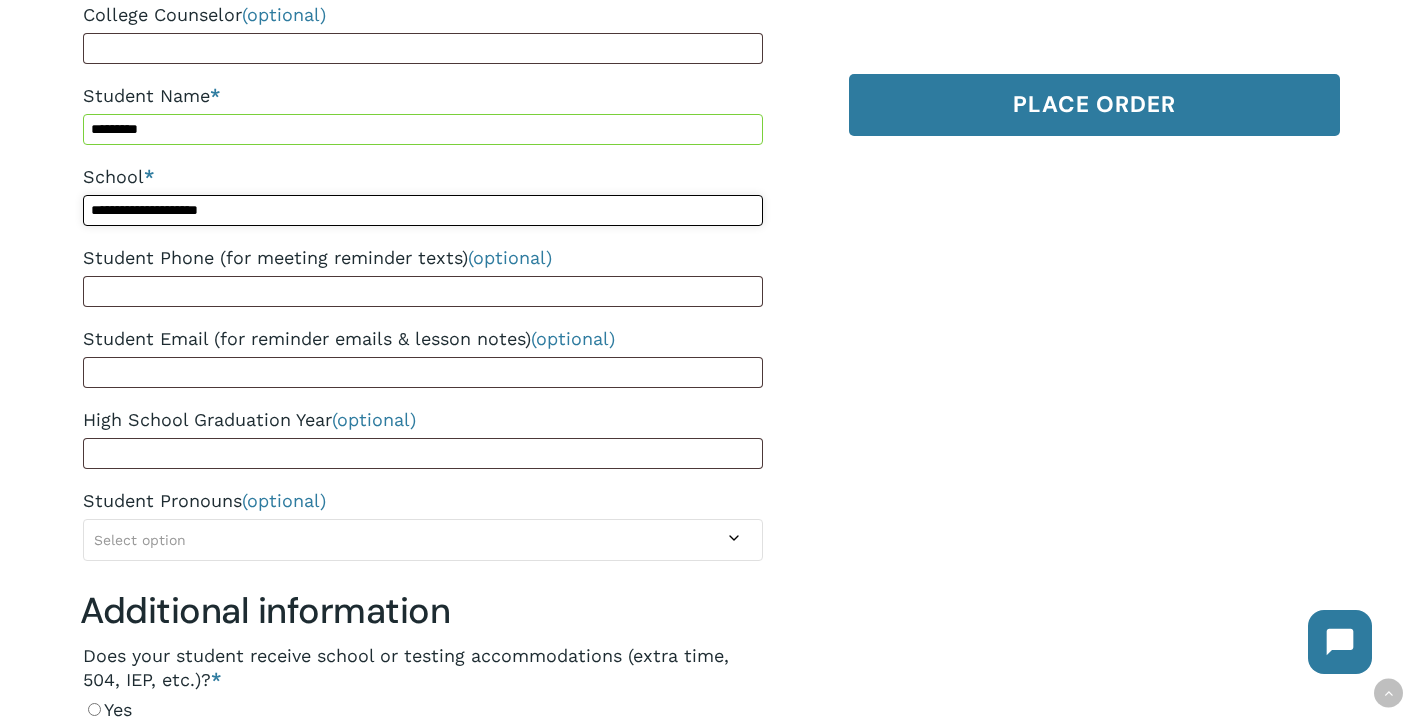 type on "**********" 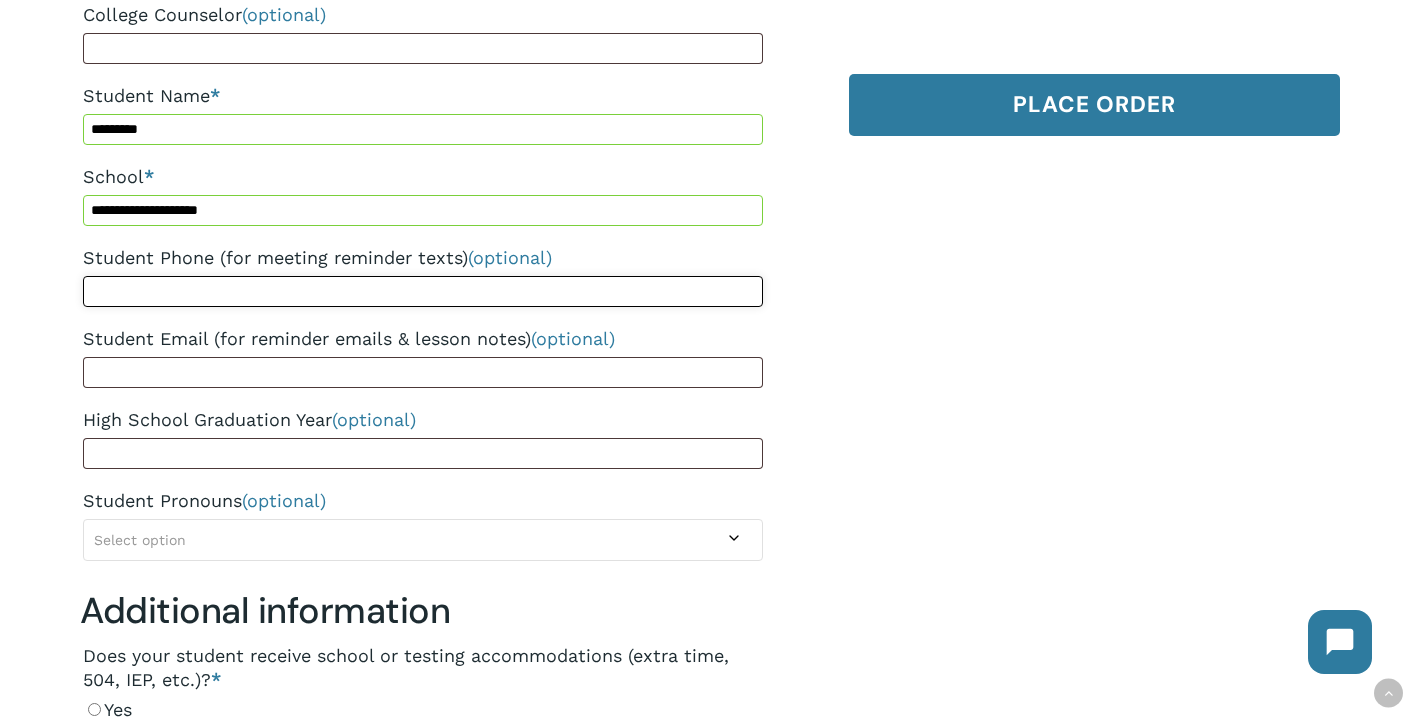 click on "Student Phone (for meeting reminder texts)  (optional)" at bounding box center (423, 291) 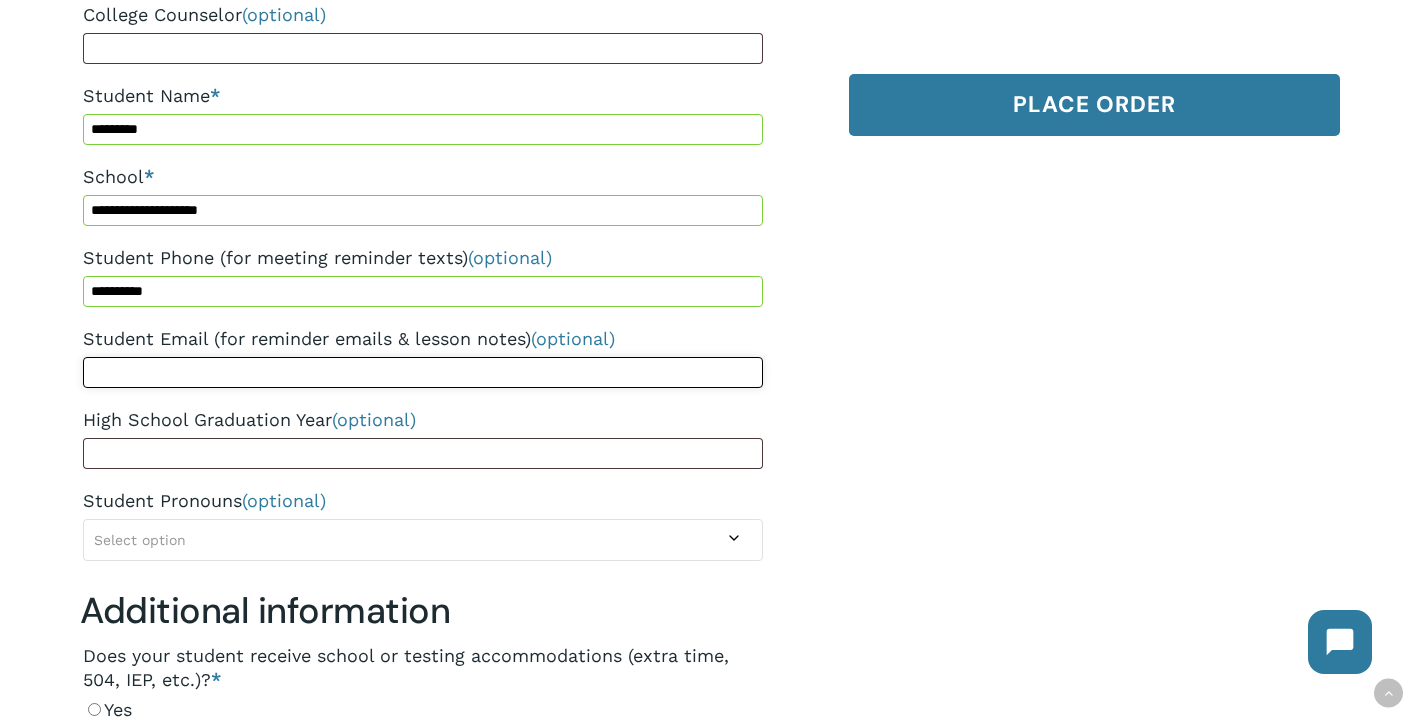 click on "Student Email (for reminder emails & lesson notes)  (optional)" at bounding box center (423, 372) 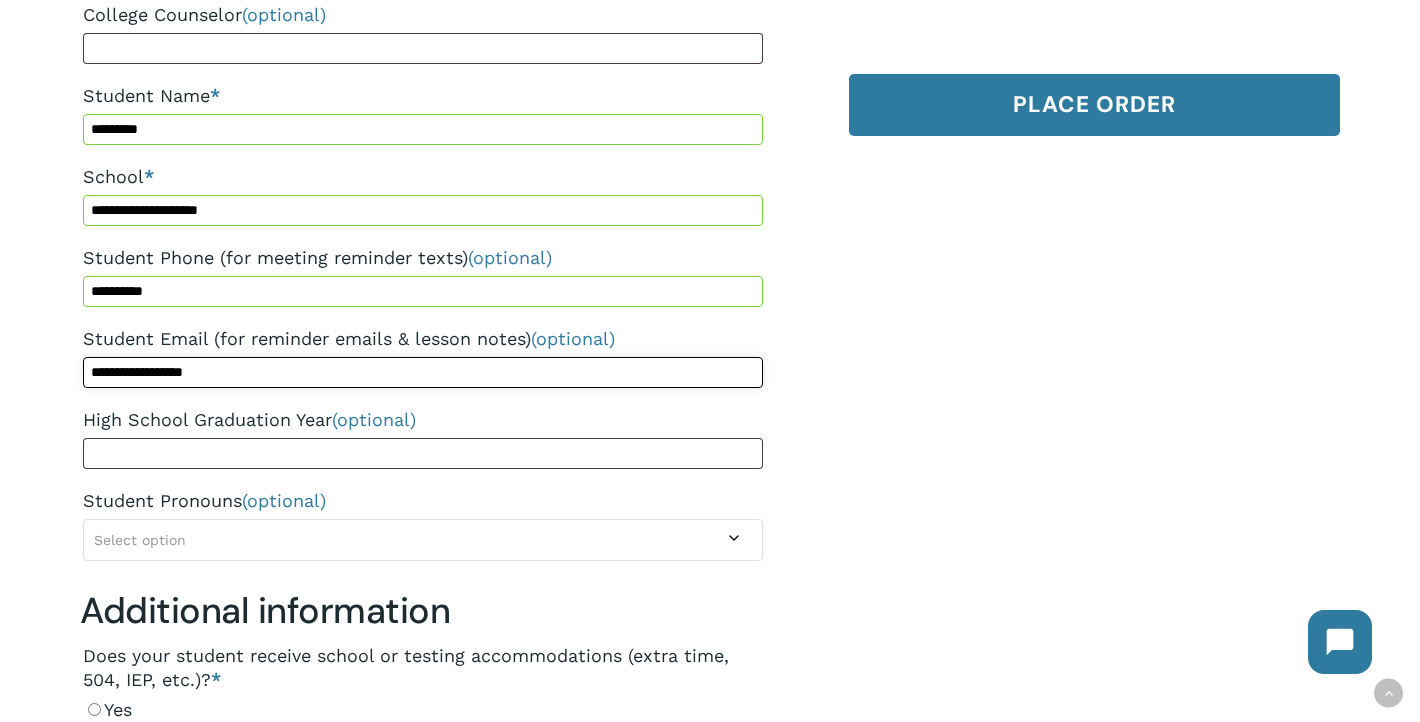 type on "**********" 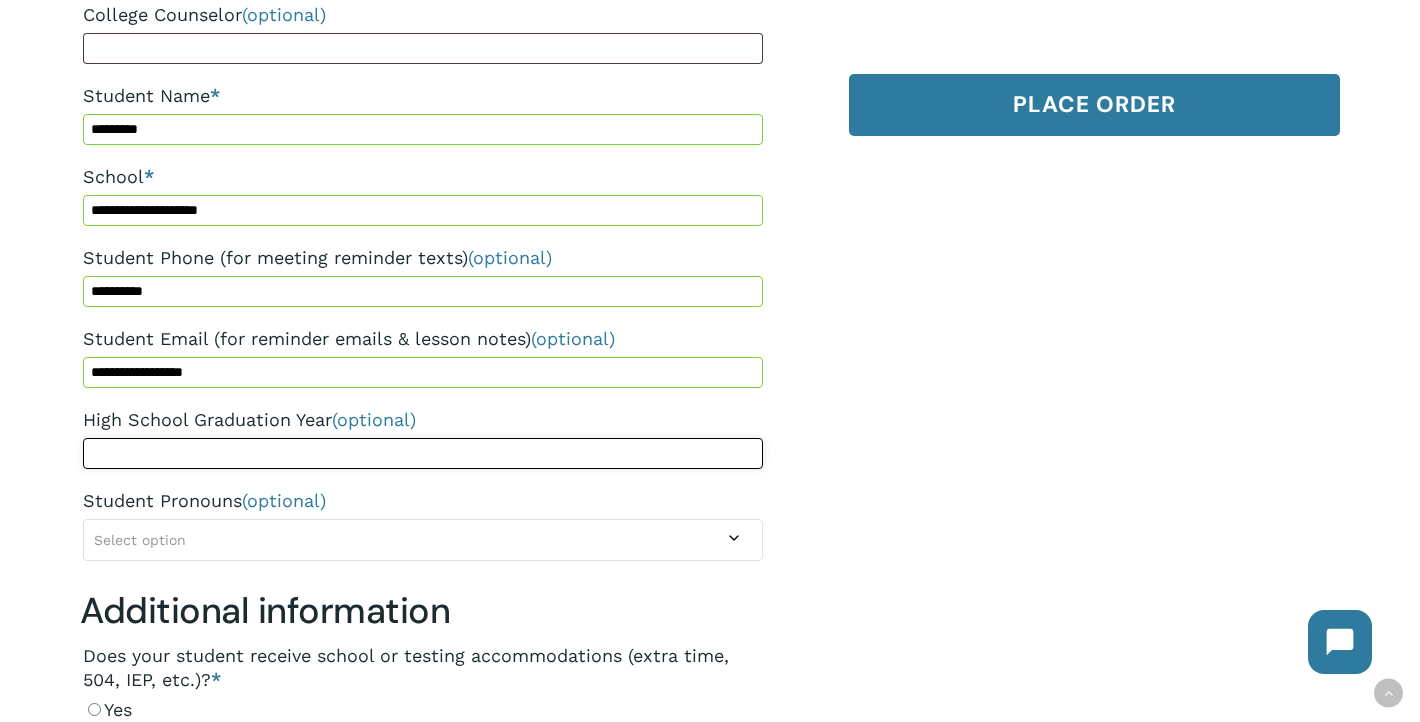 click on "High School Graduation Year  (optional)" at bounding box center [423, 453] 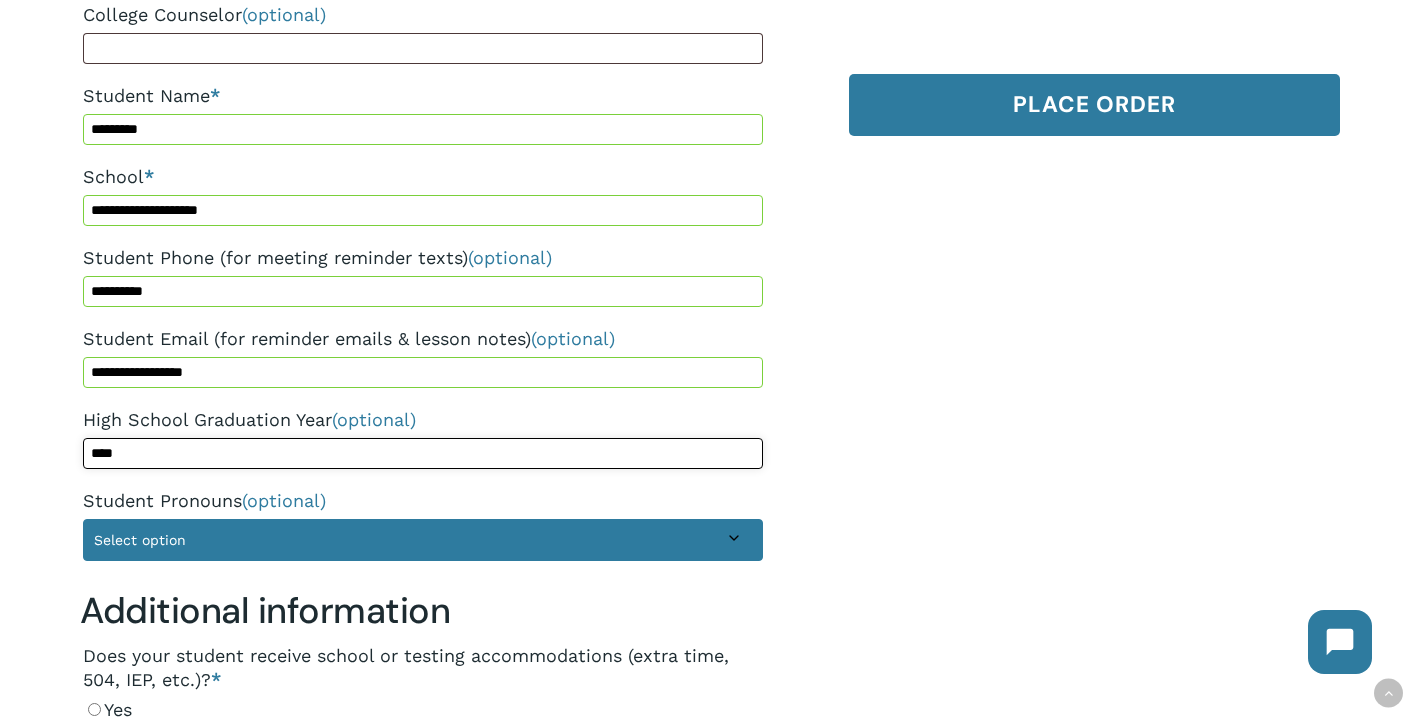 type on "****" 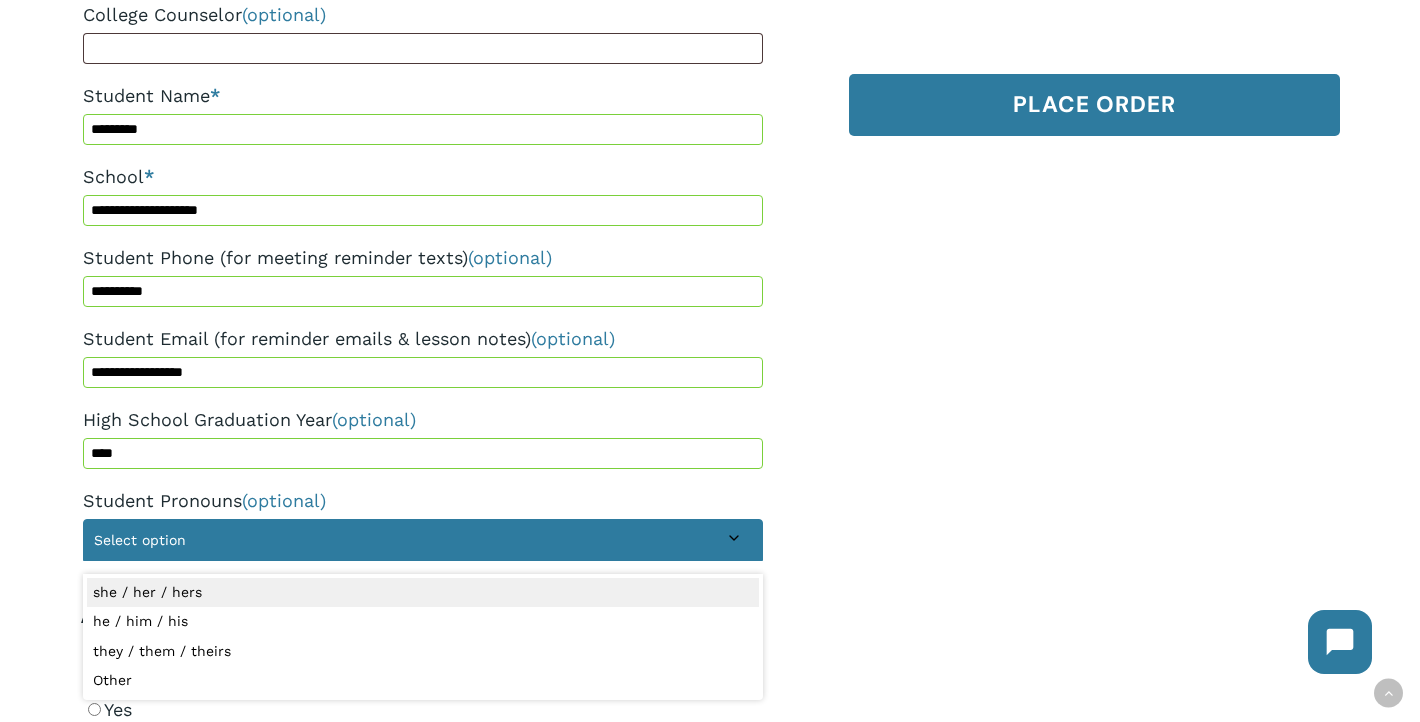 click on "Select option" at bounding box center (140, 540) 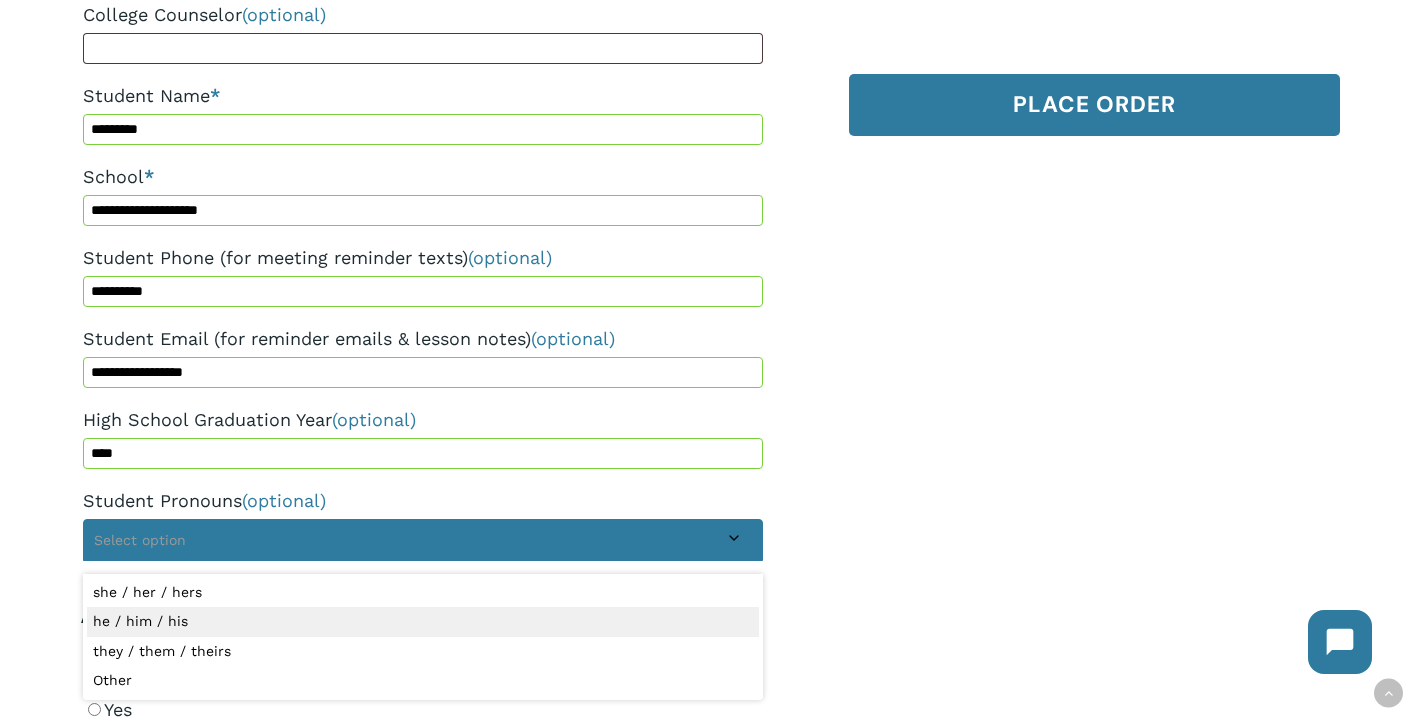 select on "**********" 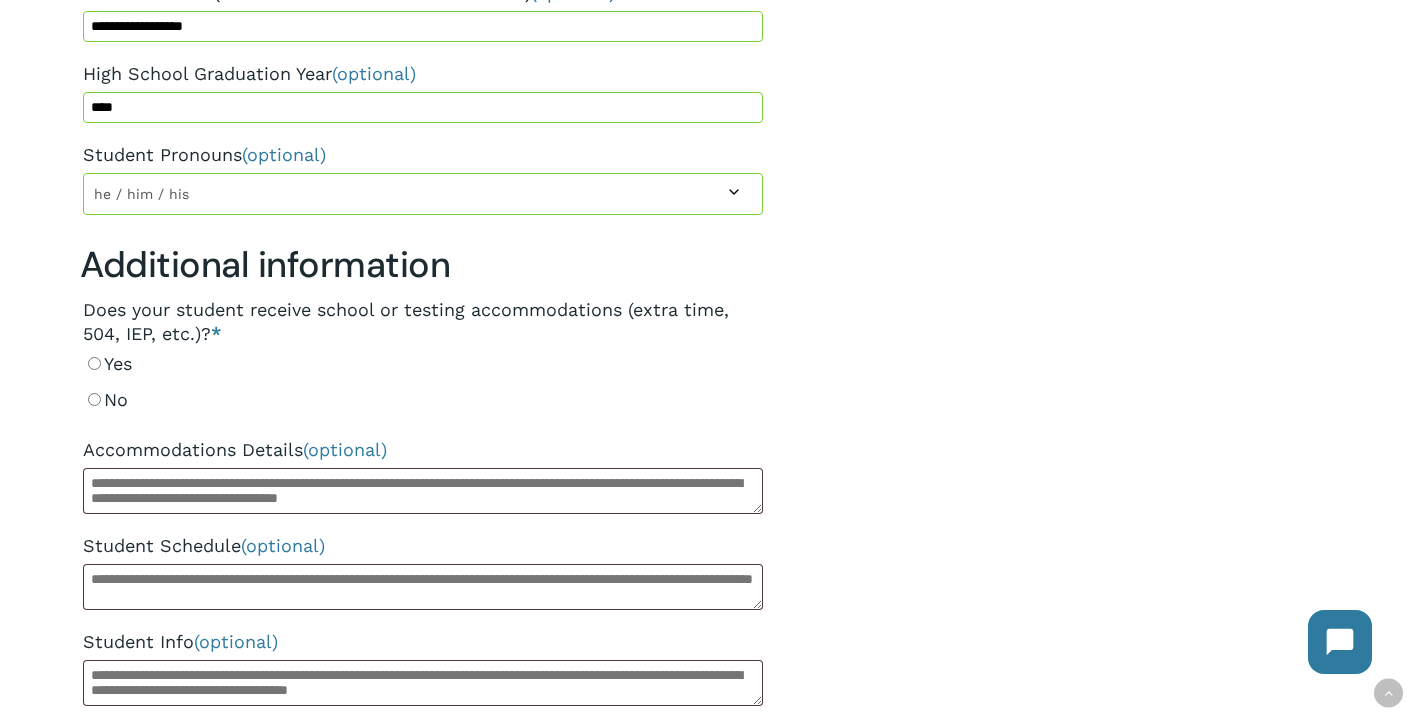 scroll, scrollTop: 1467, scrollLeft: 0, axis: vertical 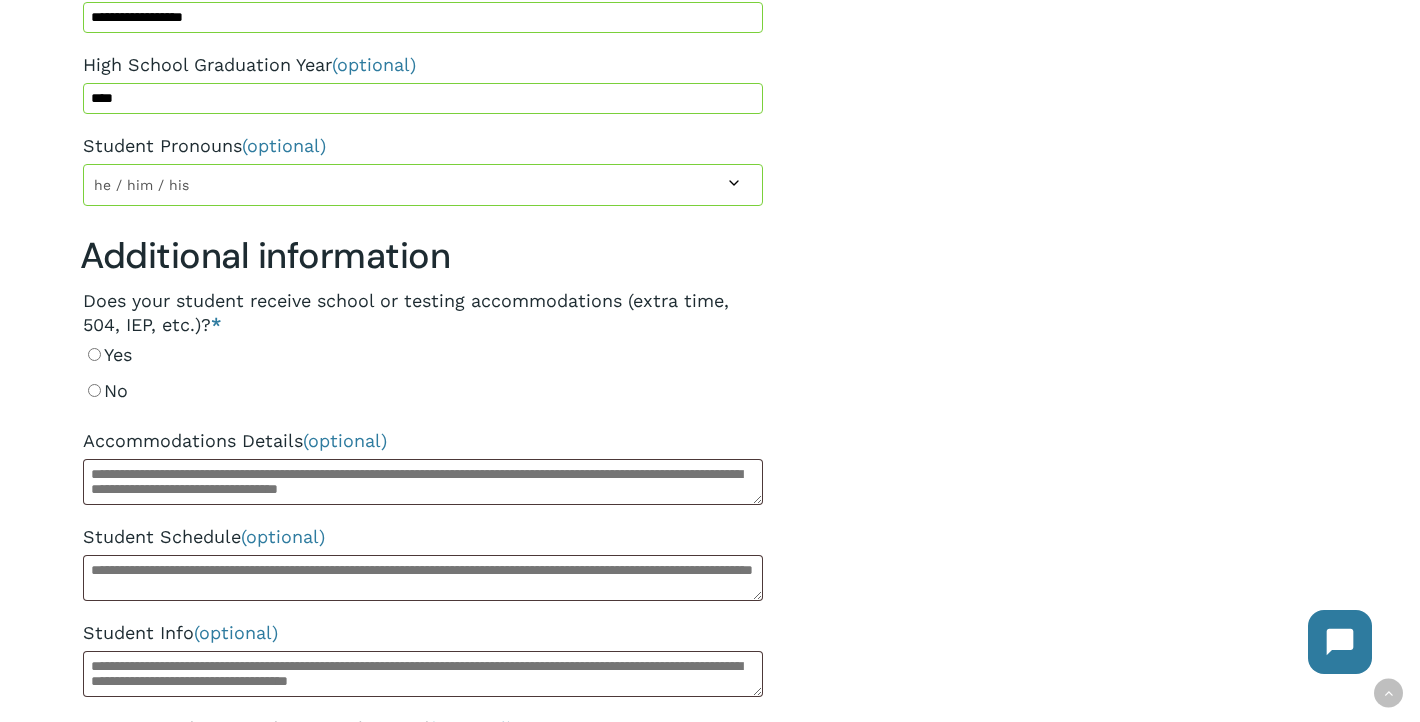 click on "**********" at bounding box center [710, -261] 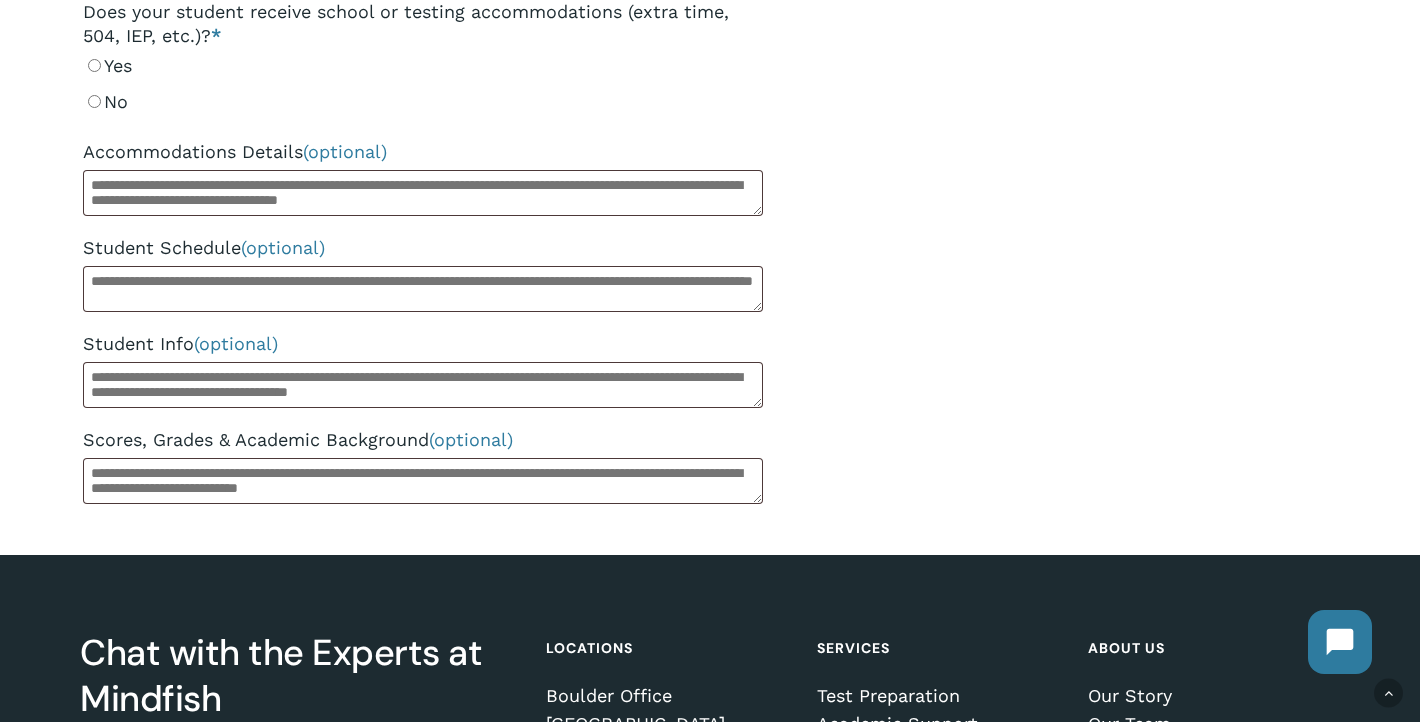 scroll, scrollTop: 1787, scrollLeft: 0, axis: vertical 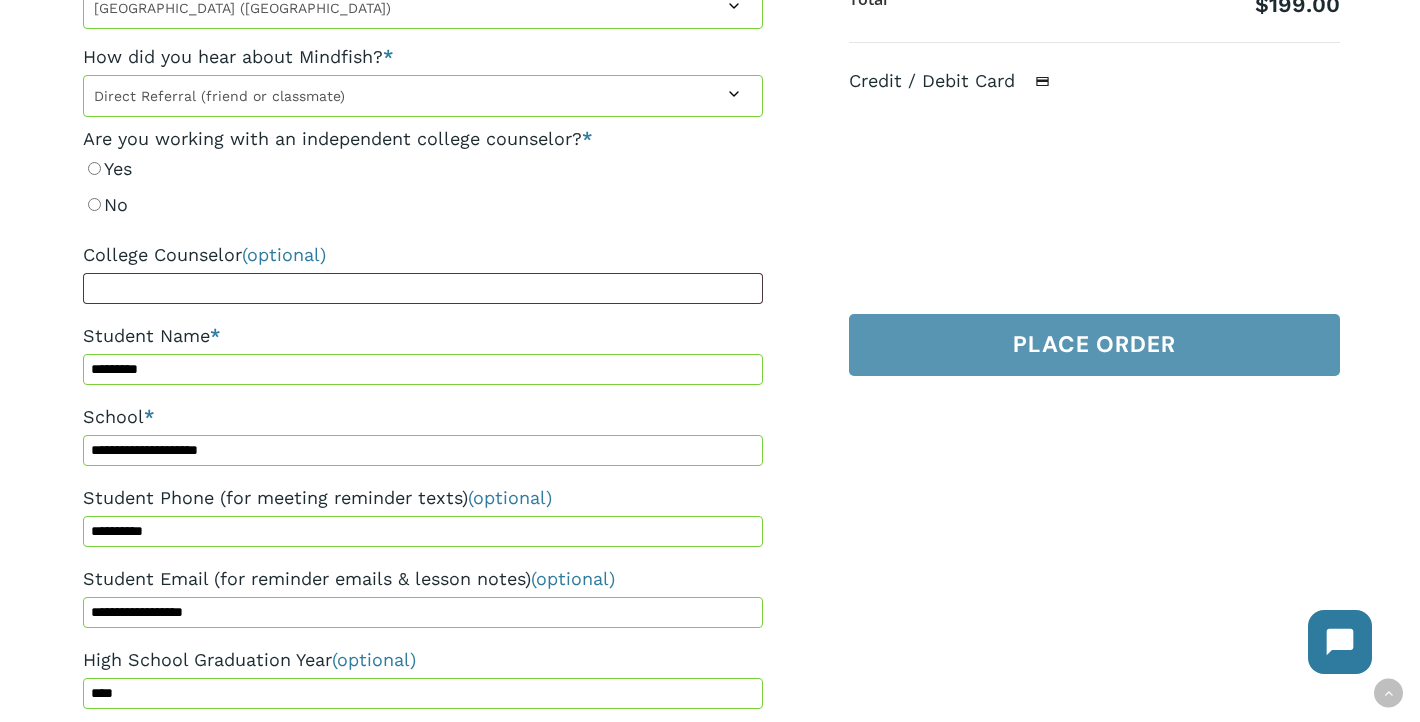 click on "Place order" at bounding box center [1094, 345] 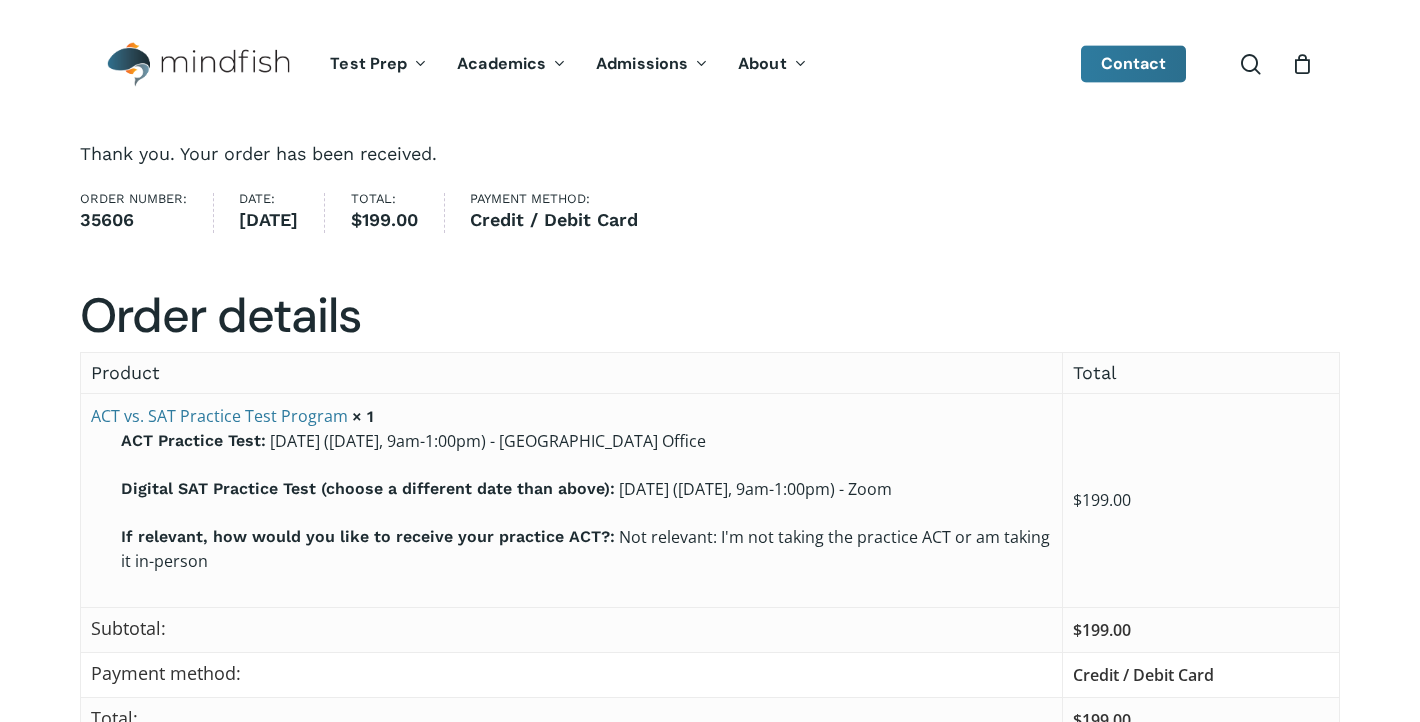 scroll, scrollTop: 0, scrollLeft: 0, axis: both 